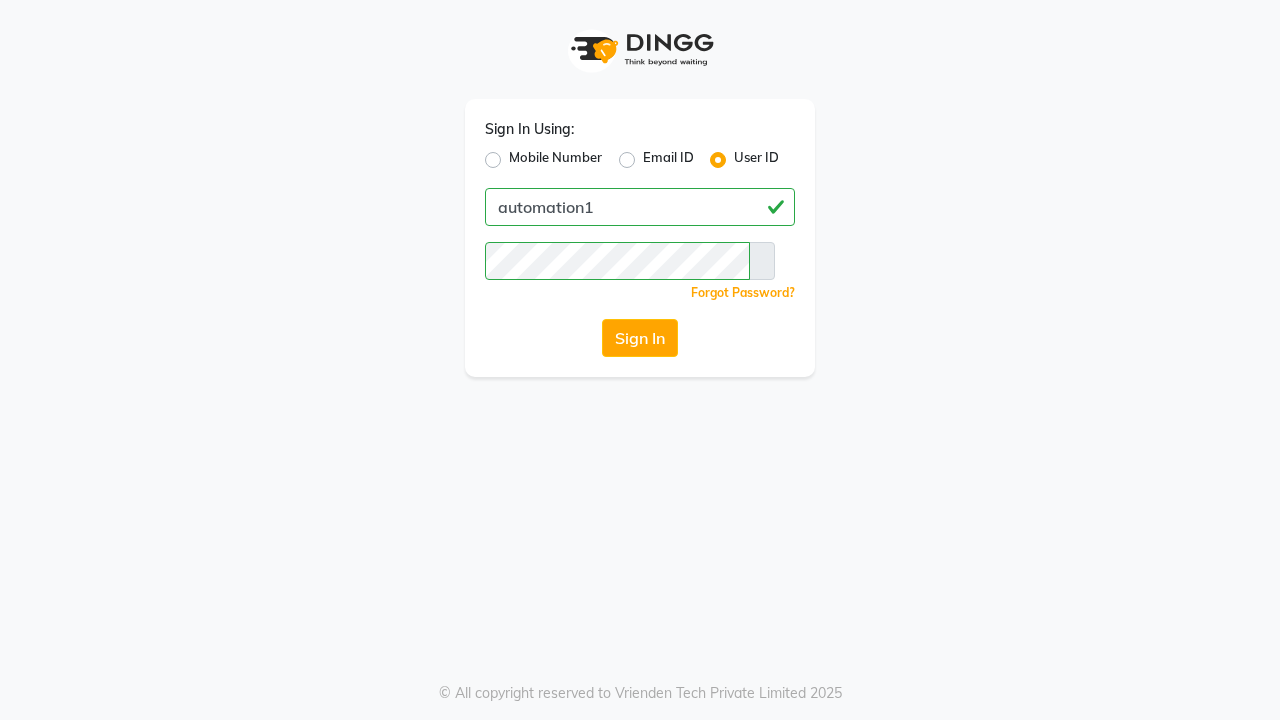 scroll, scrollTop: 0, scrollLeft: 0, axis: both 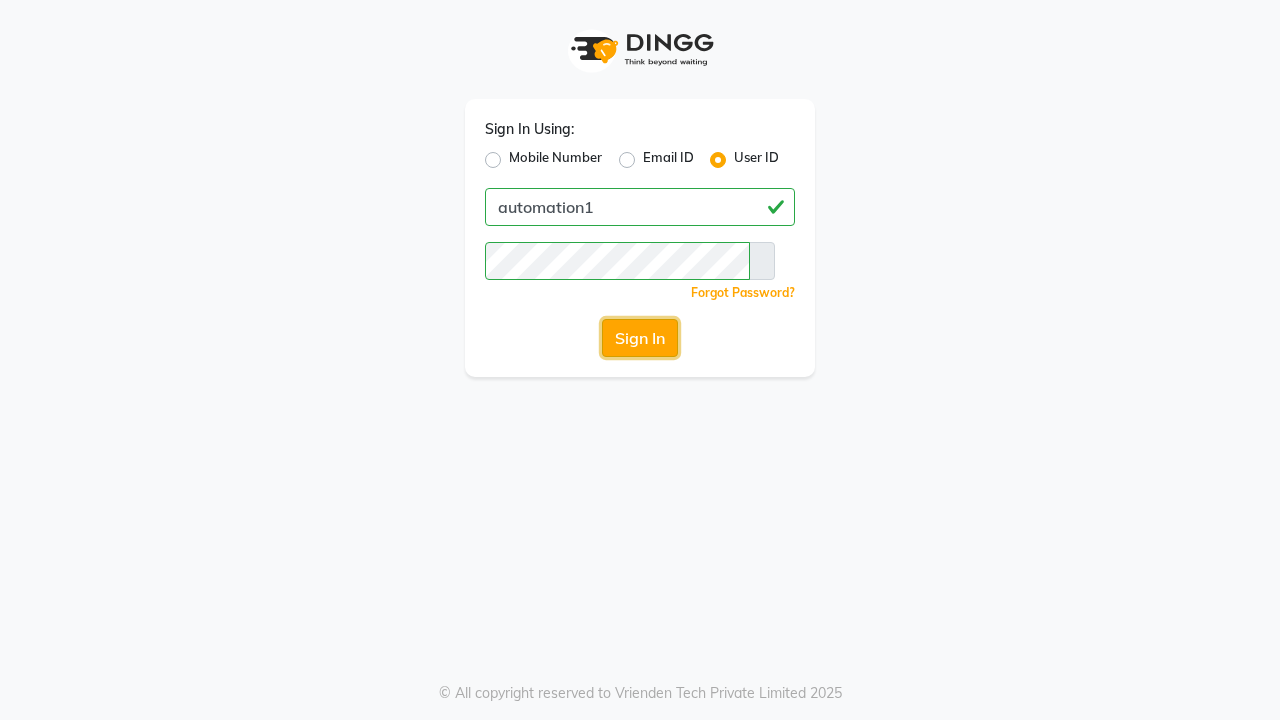 click on "Sign In" at bounding box center (640, 338) 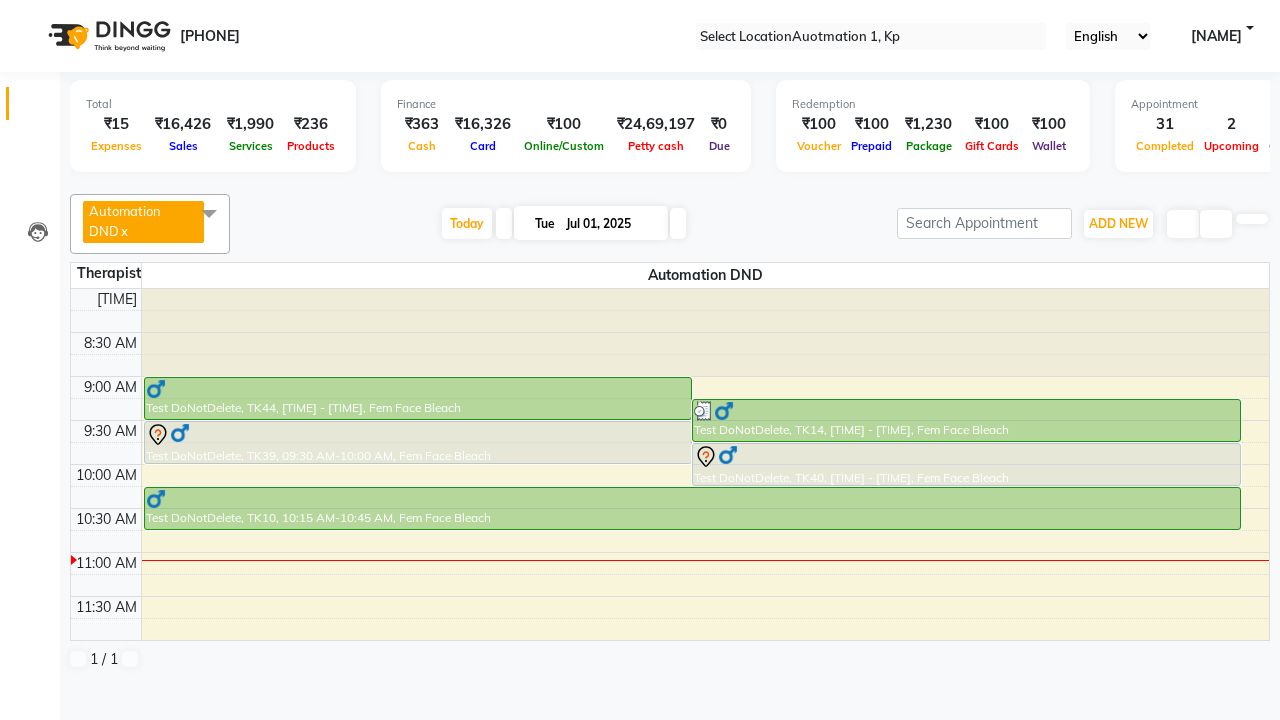 scroll, scrollTop: 0, scrollLeft: 0, axis: both 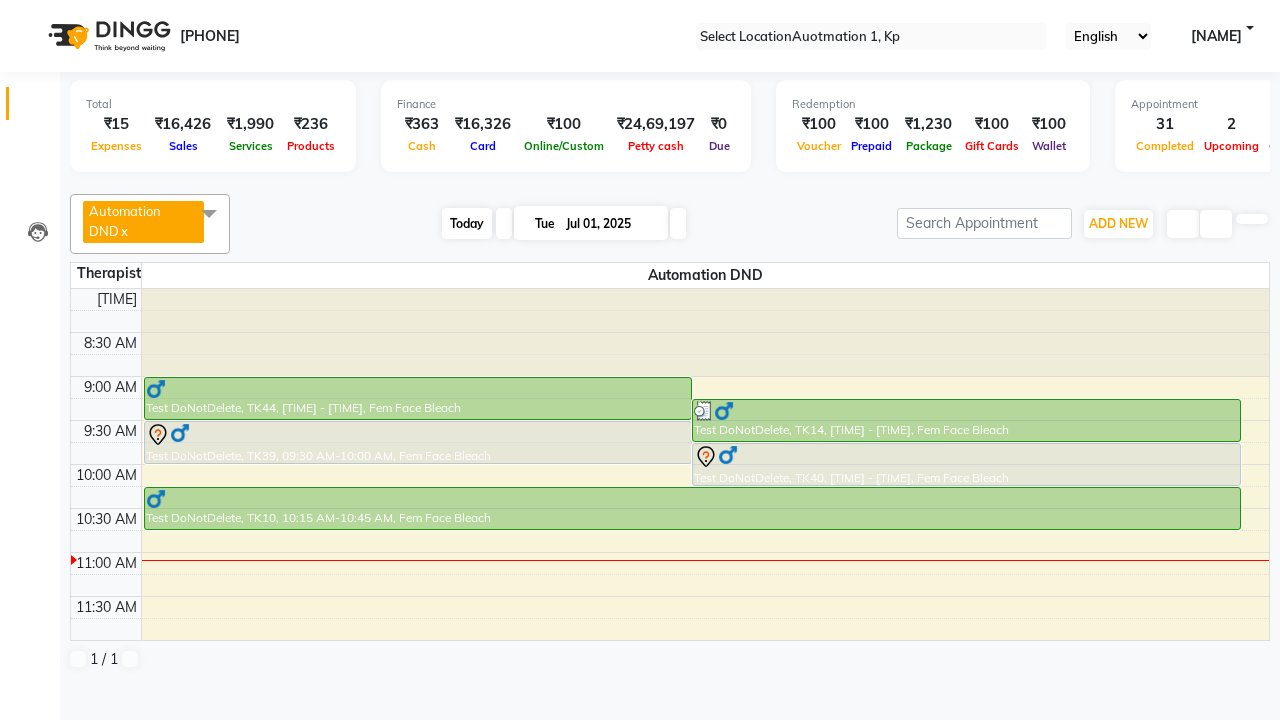click on "Today" at bounding box center [467, 223] 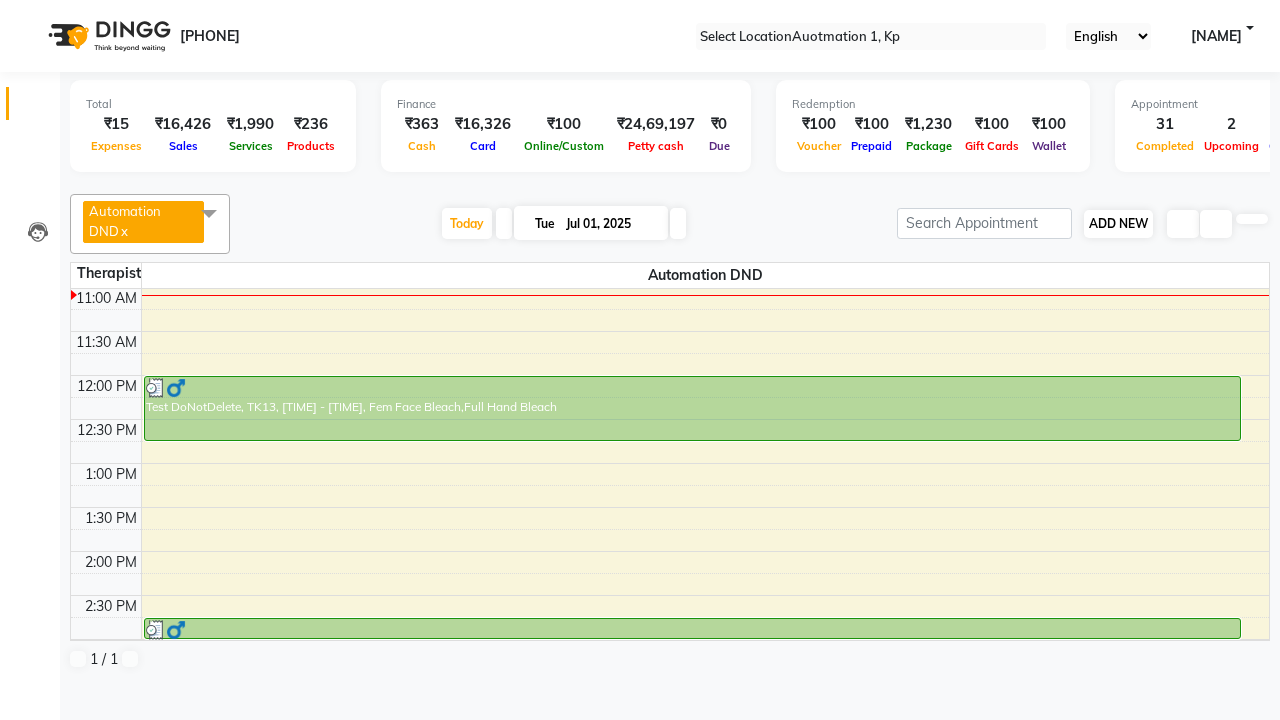 click on "ADD NEW" at bounding box center [1118, 223] 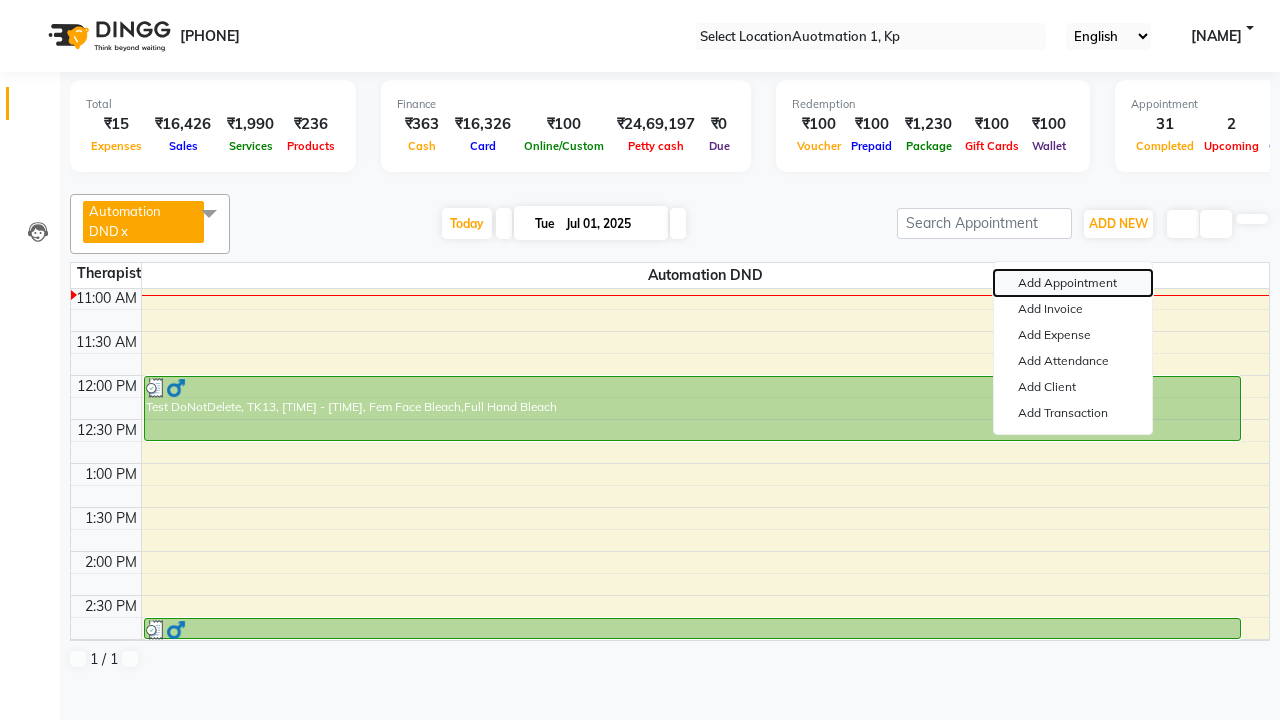 click on "Add Appointment" at bounding box center [1073, 283] 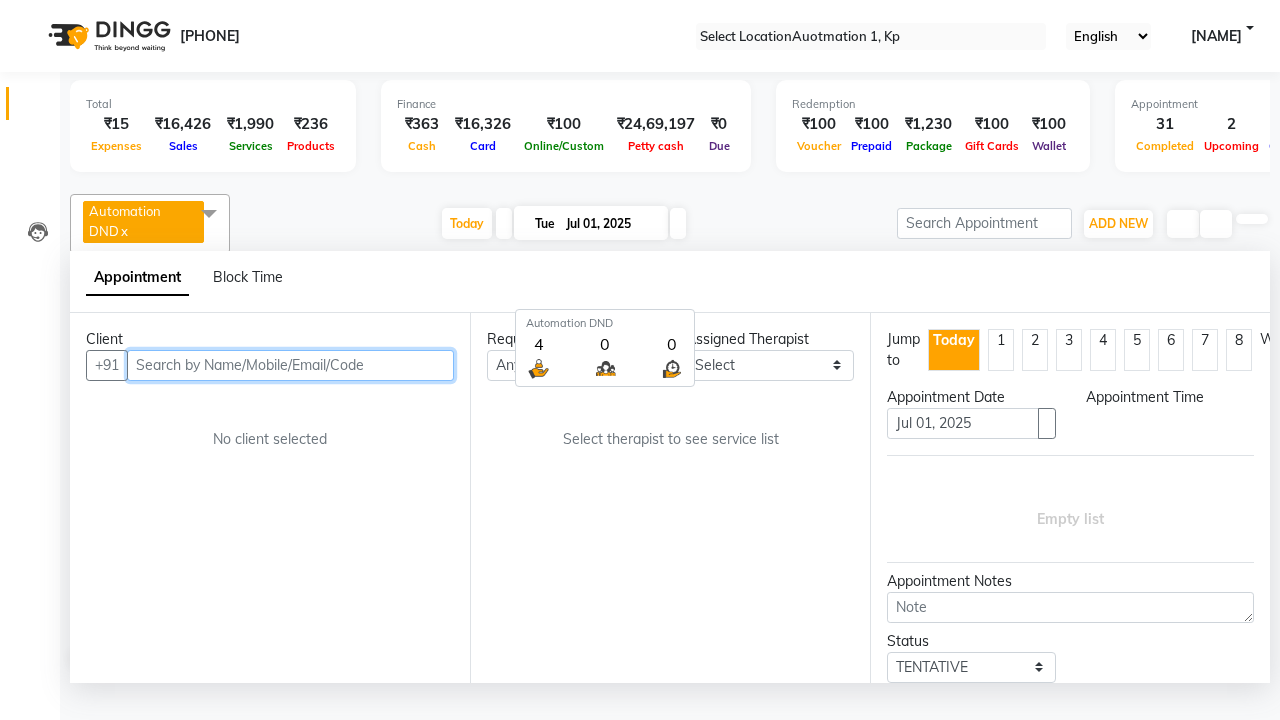 scroll, scrollTop: 1, scrollLeft: 0, axis: vertical 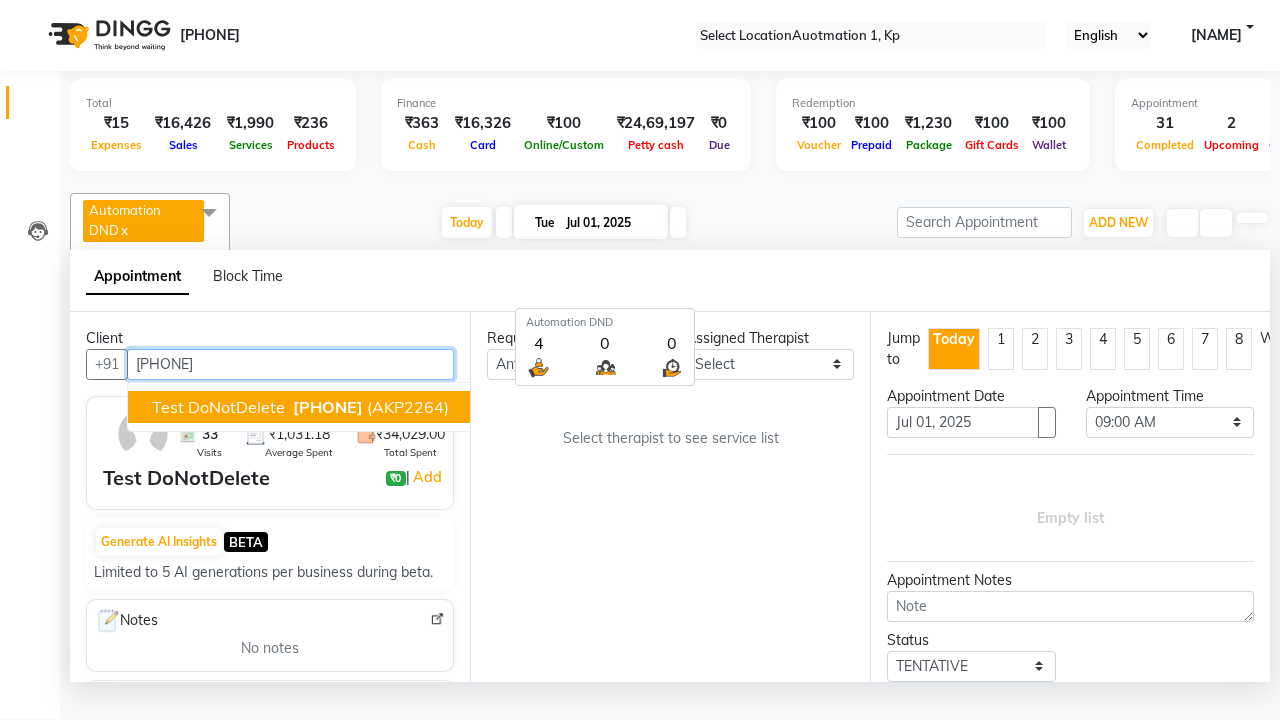 click on "[PHONE]" at bounding box center [328, 407] 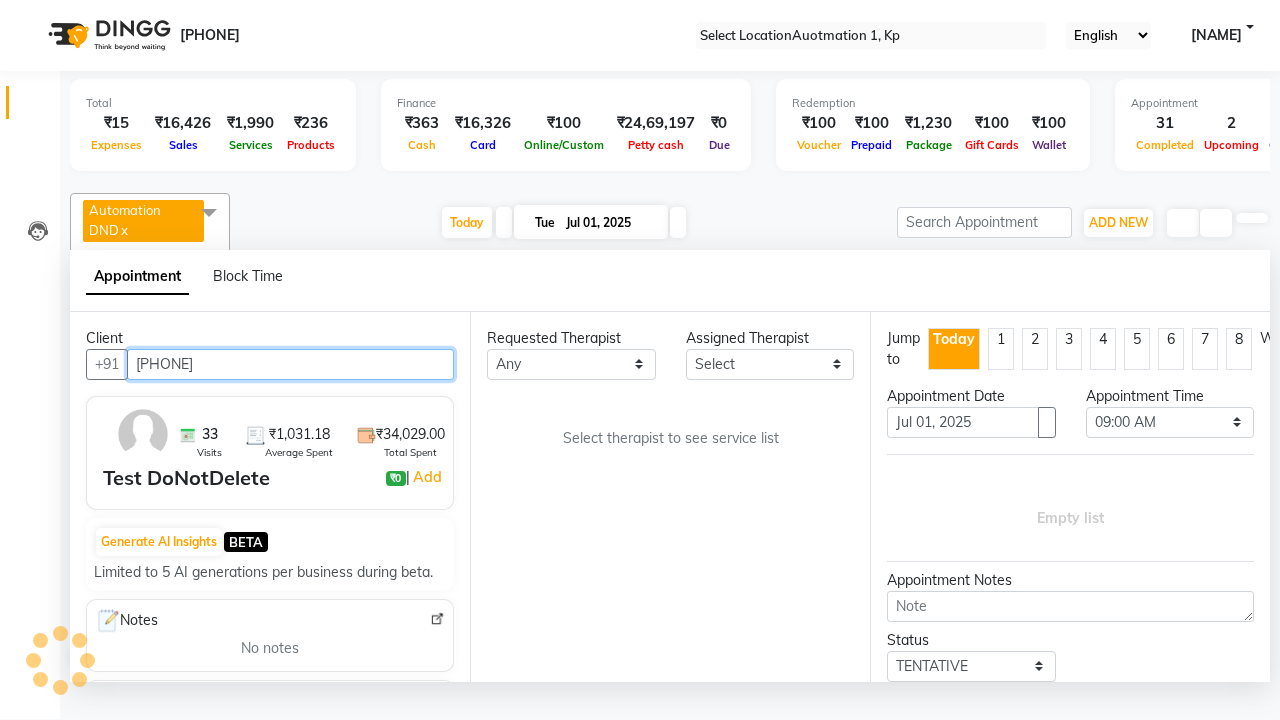 scroll, scrollTop: 0, scrollLeft: 0, axis: both 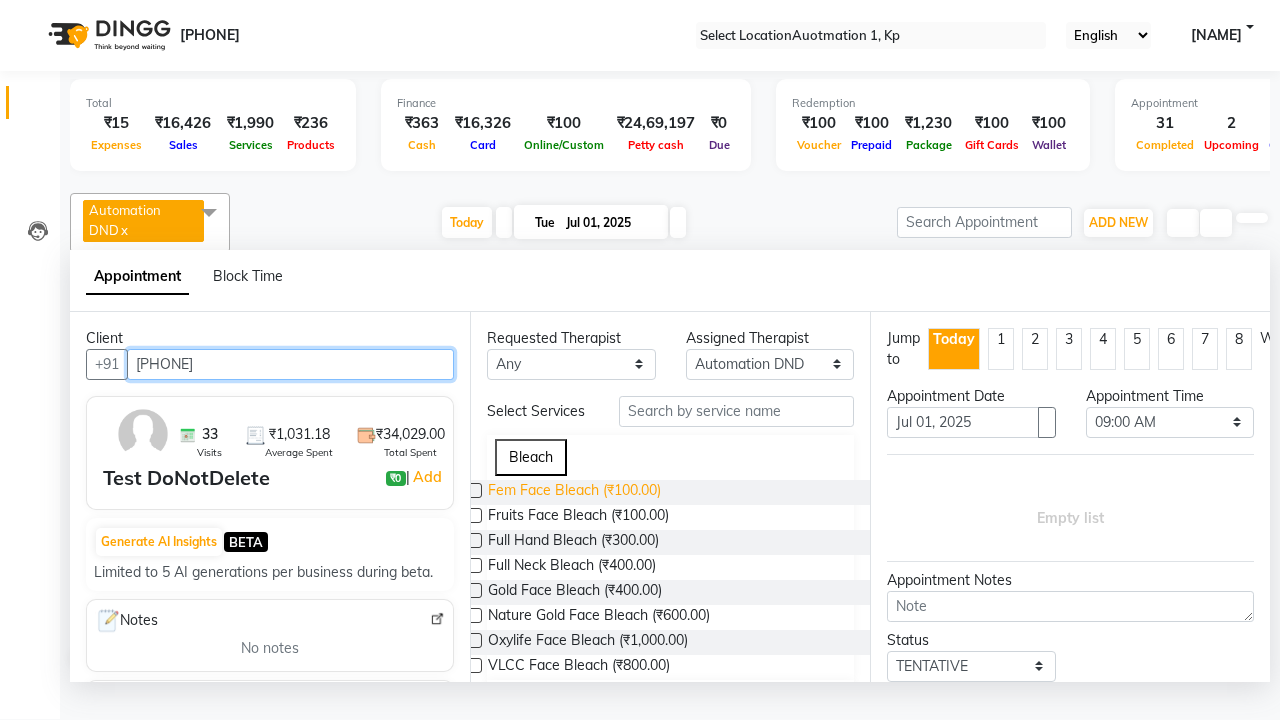 type on "[PHONE]" 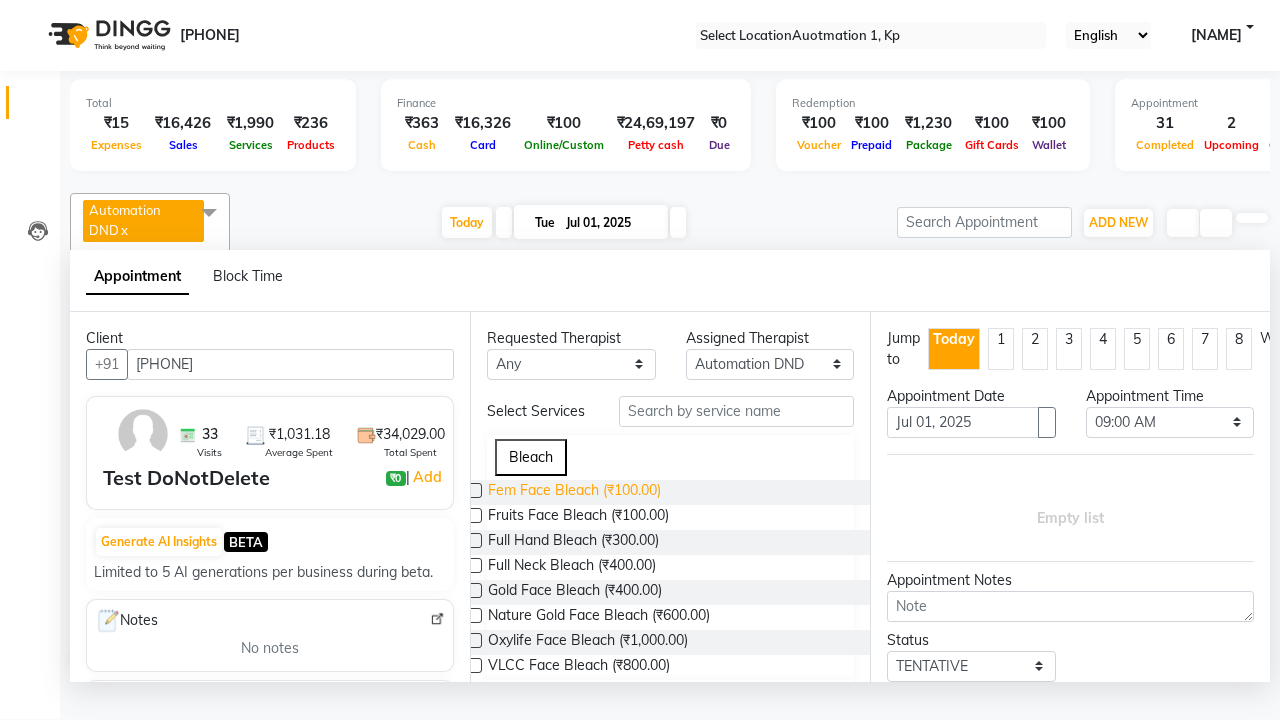 click on "Fem Face Bleach (₹100.00)" at bounding box center (574, 492) 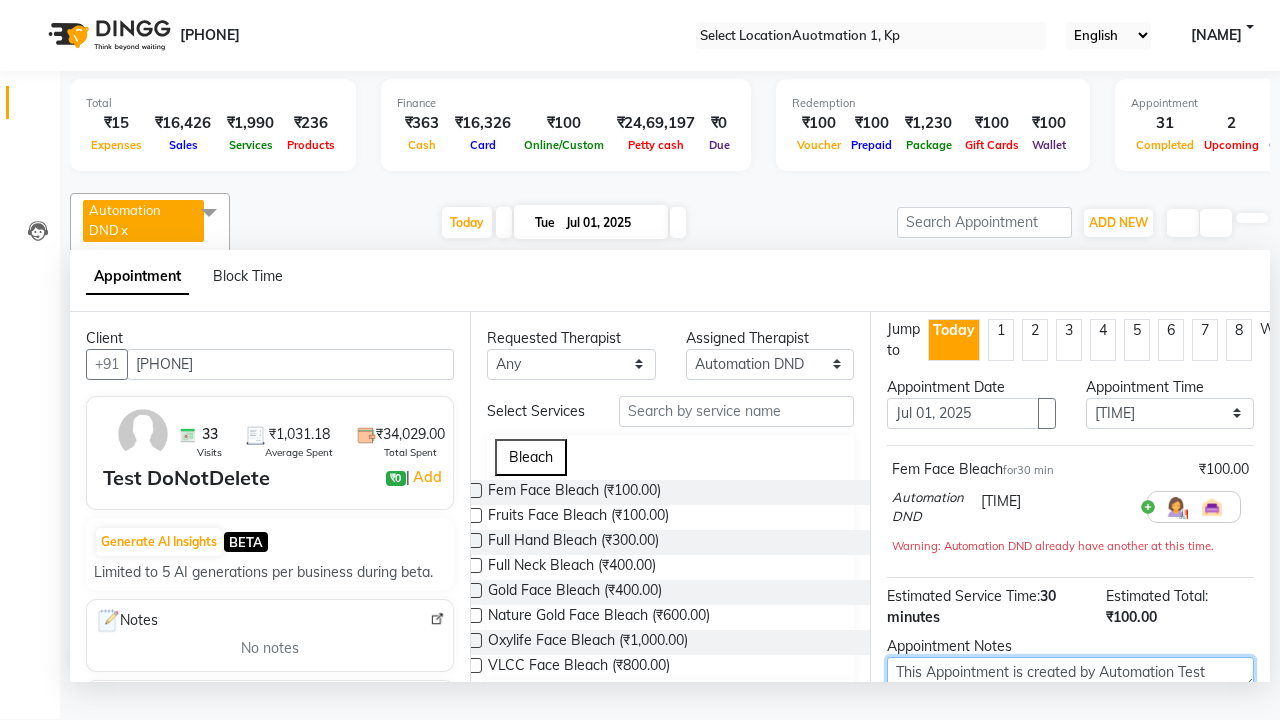 type on "This Appointment is created by Automation Test" 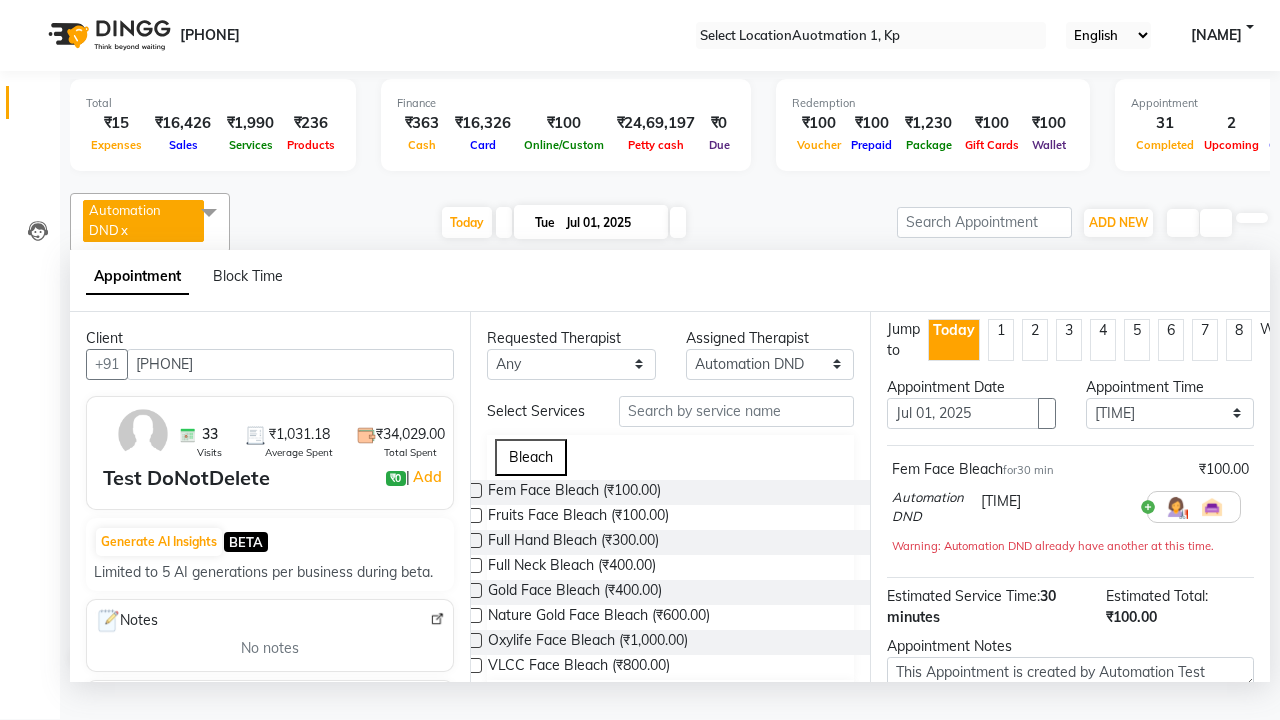 click at bounding box center [1097, 799] 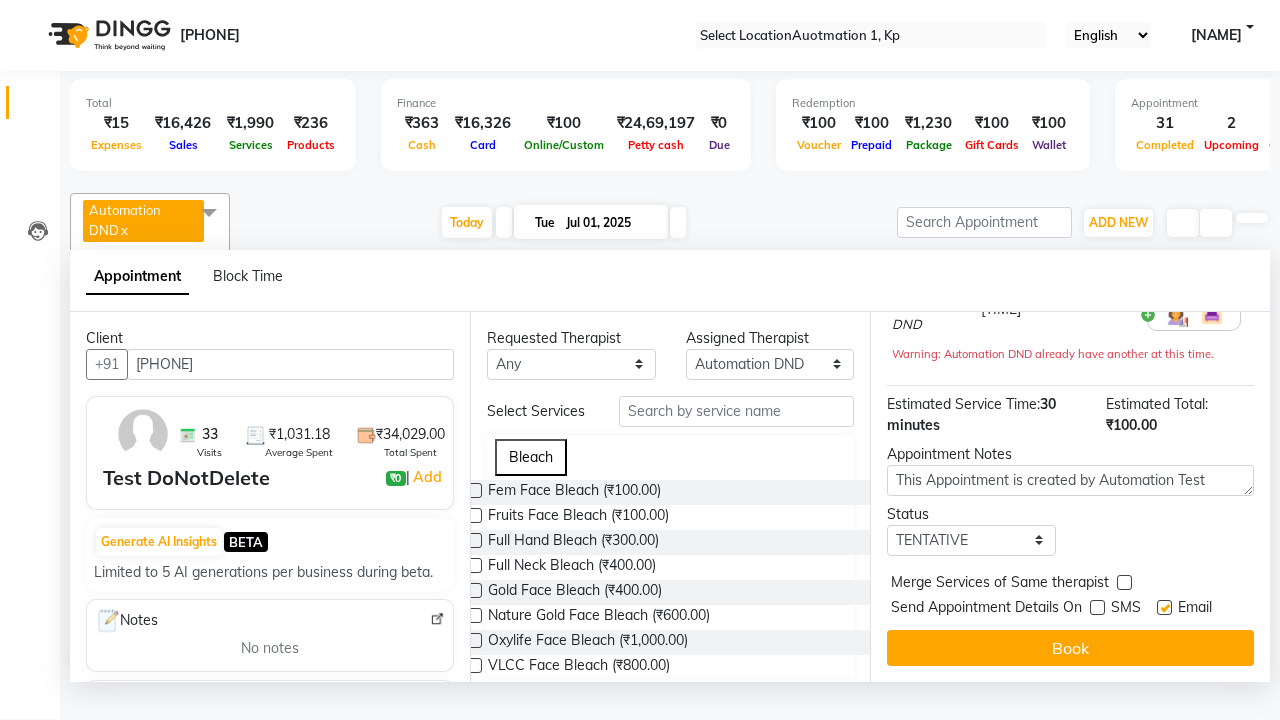 click at bounding box center [1164, 607] 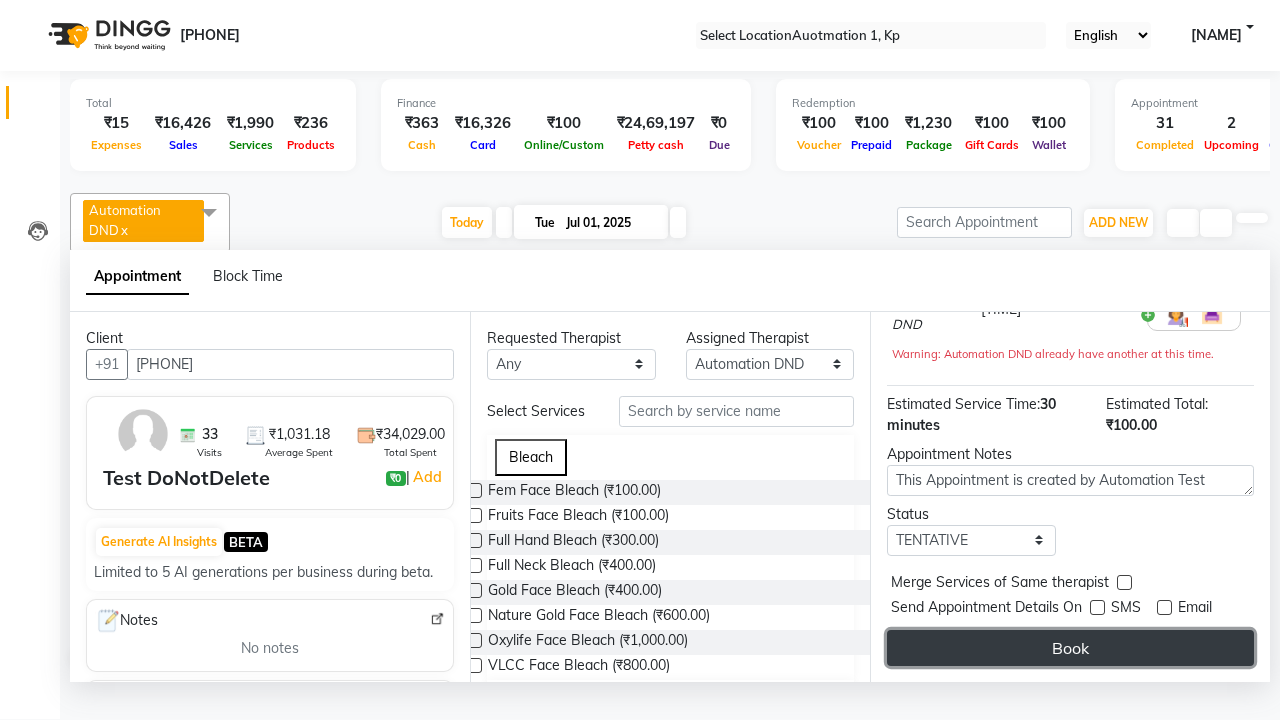 click on "Book" at bounding box center (1070, 648) 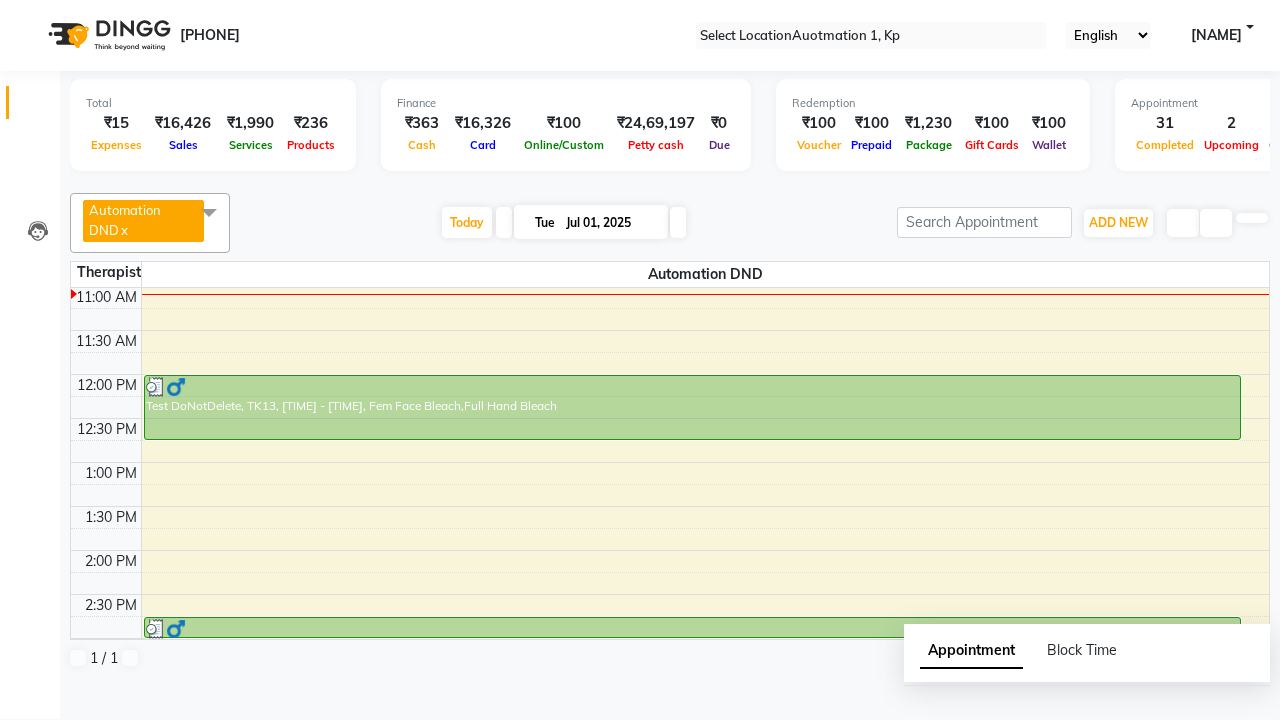 scroll, scrollTop: 0, scrollLeft: 0, axis: both 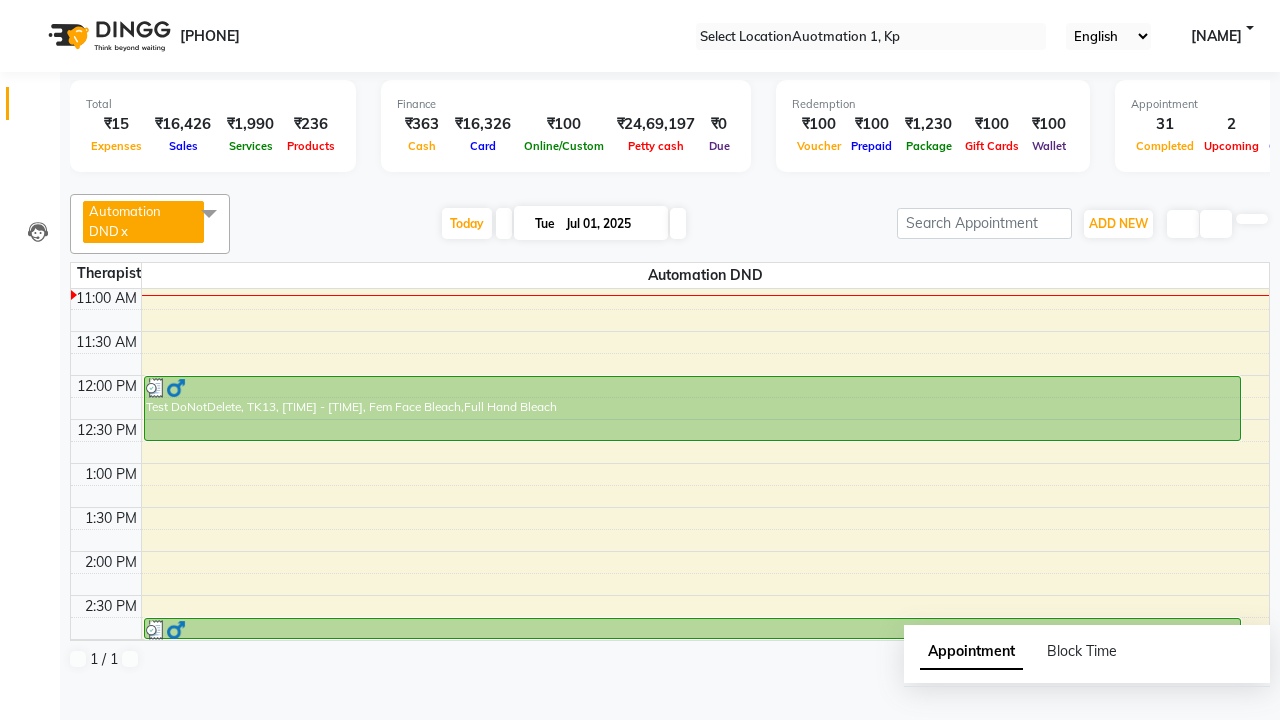 click on "Success" at bounding box center (640, 751) 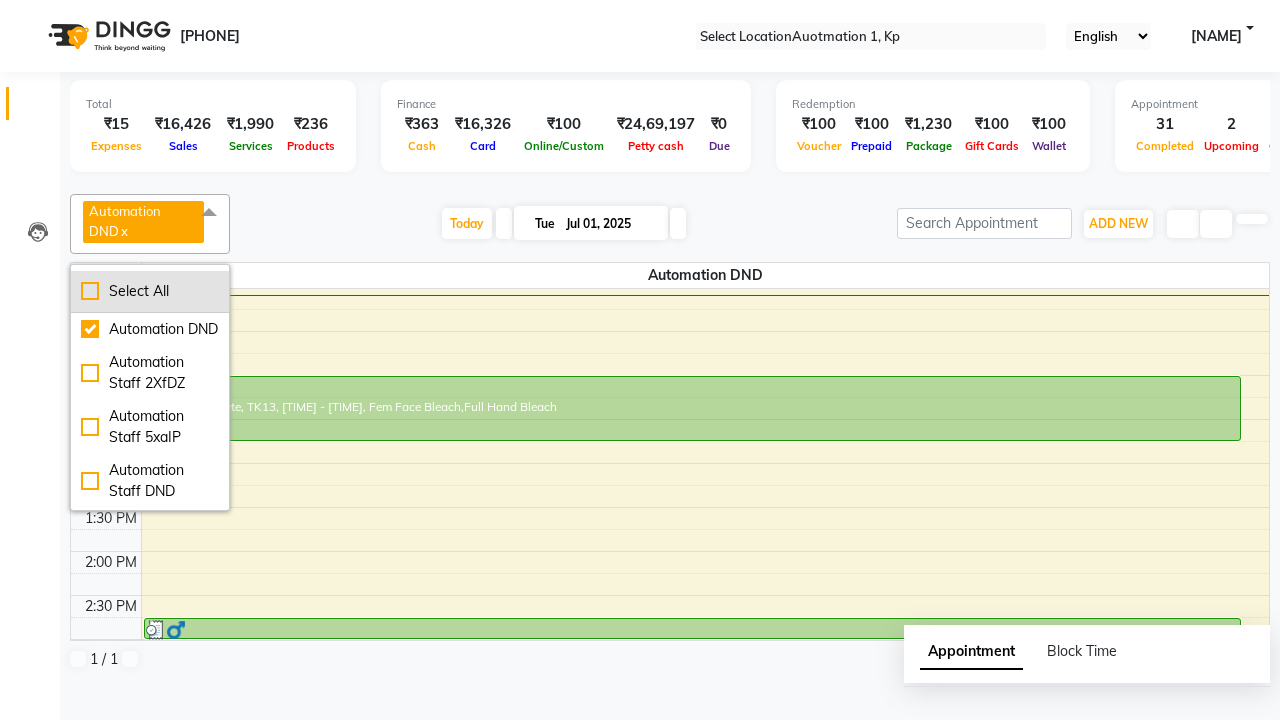 click on "Select All" at bounding box center [150, 291] 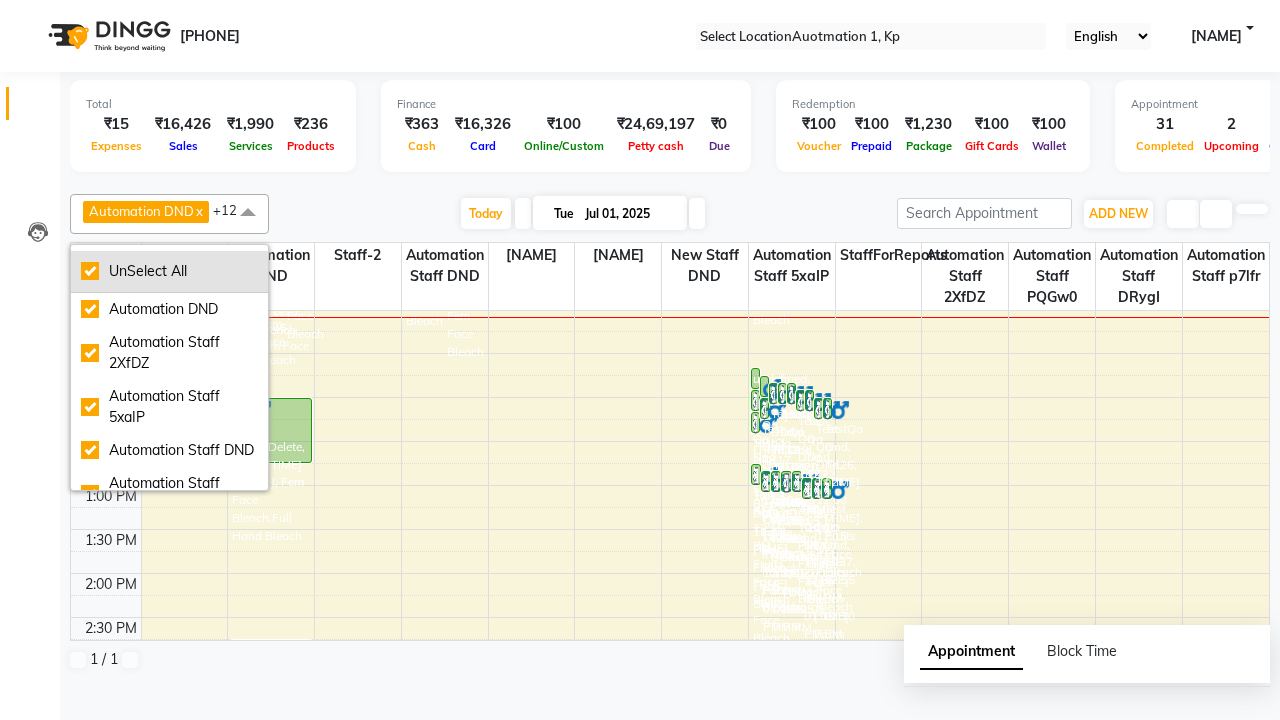click on "UnSelect All" at bounding box center (169, 271) 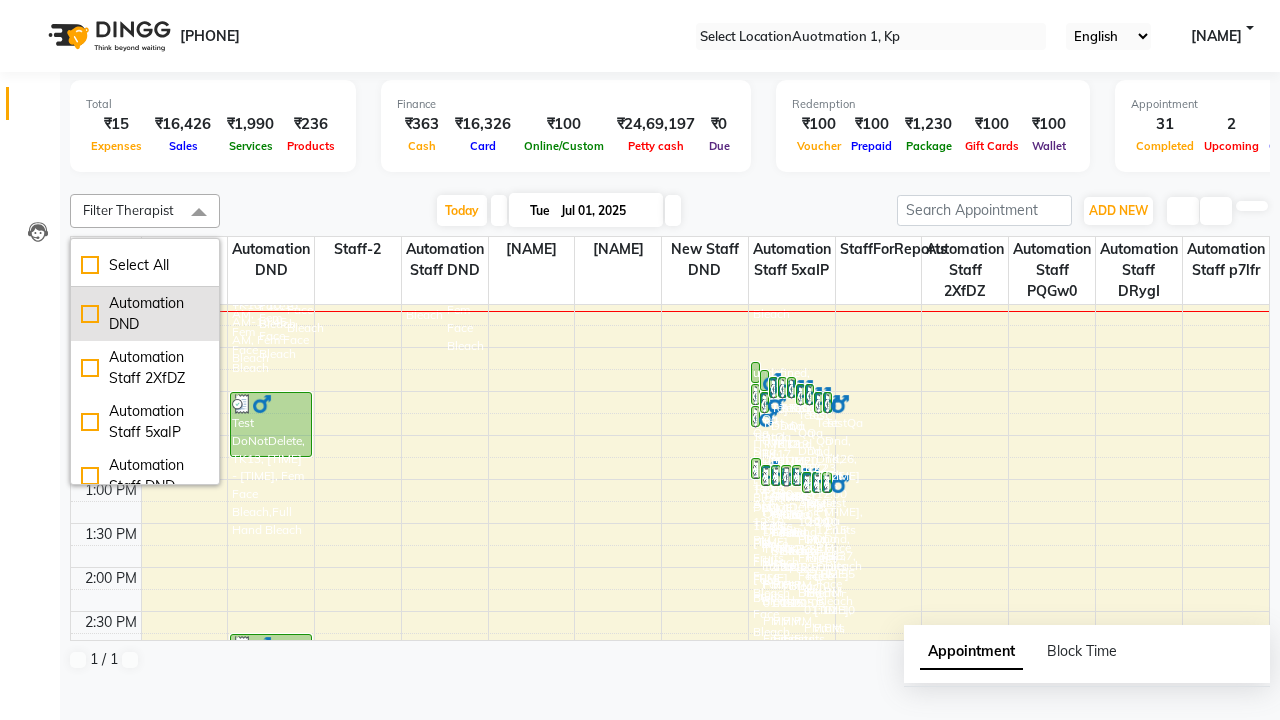 click on "Automation DND" at bounding box center [145, 314] 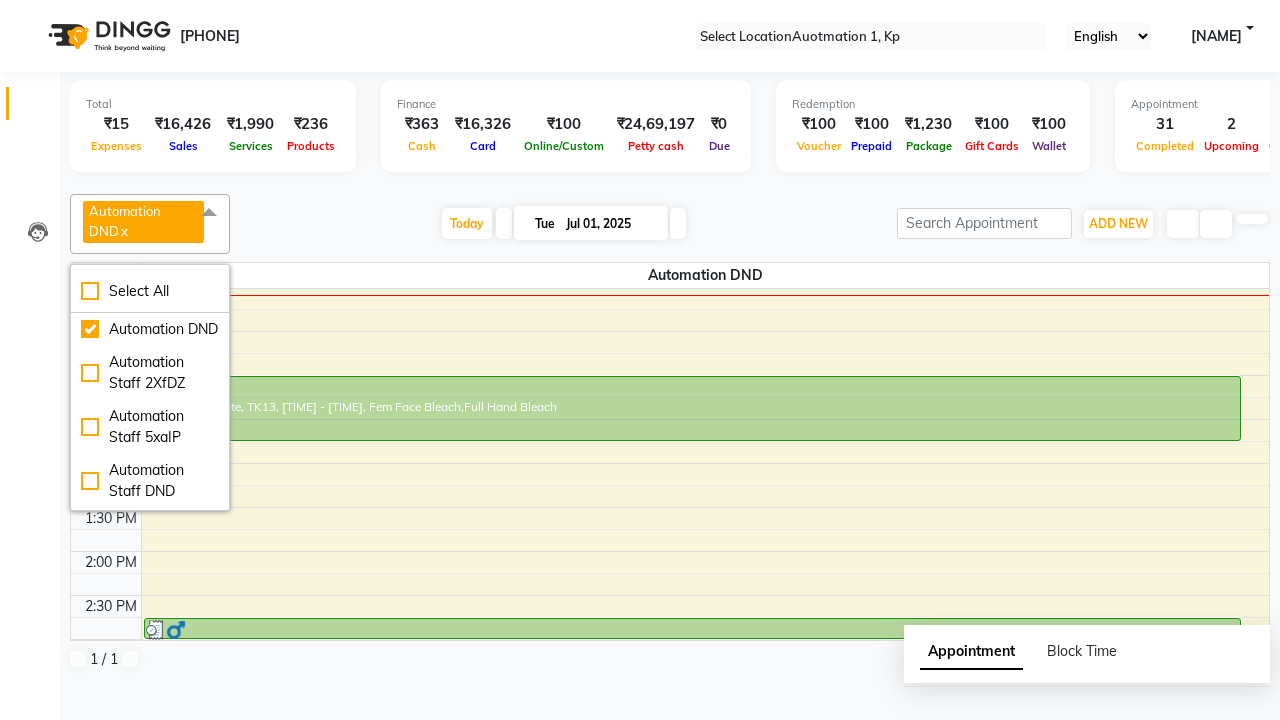 click at bounding box center [209, 213] 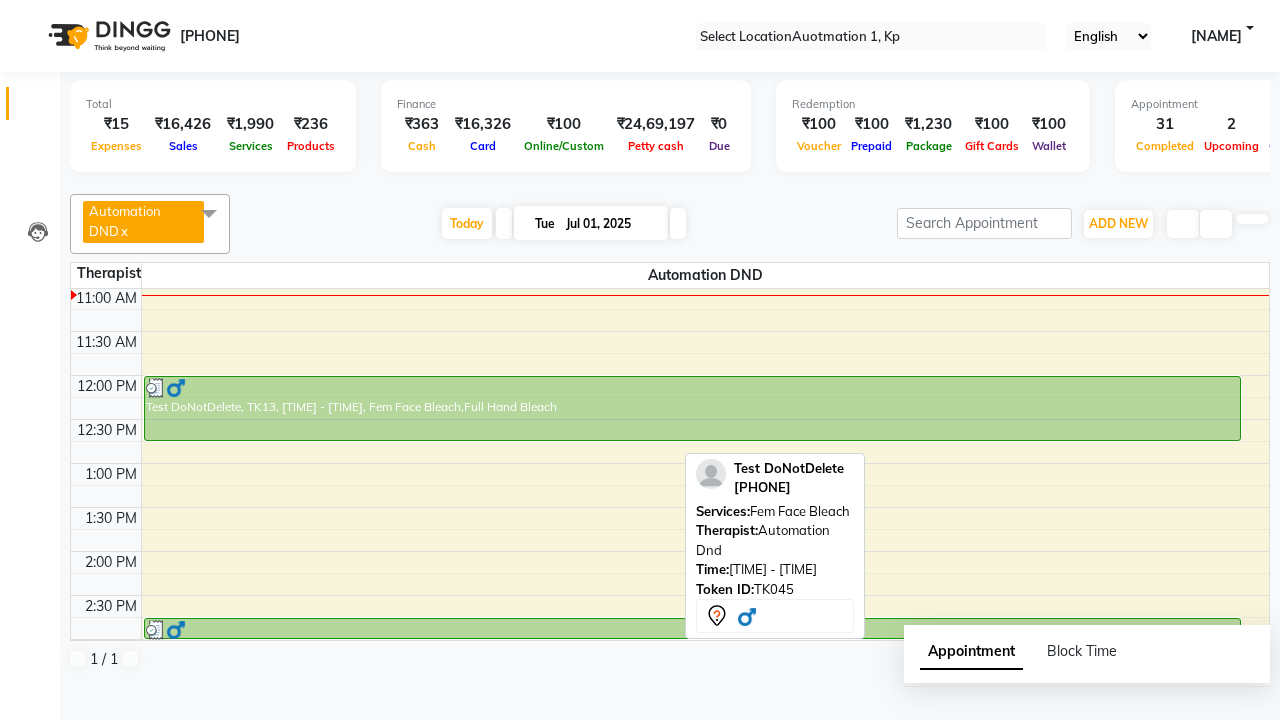 scroll, scrollTop: 0, scrollLeft: 0, axis: both 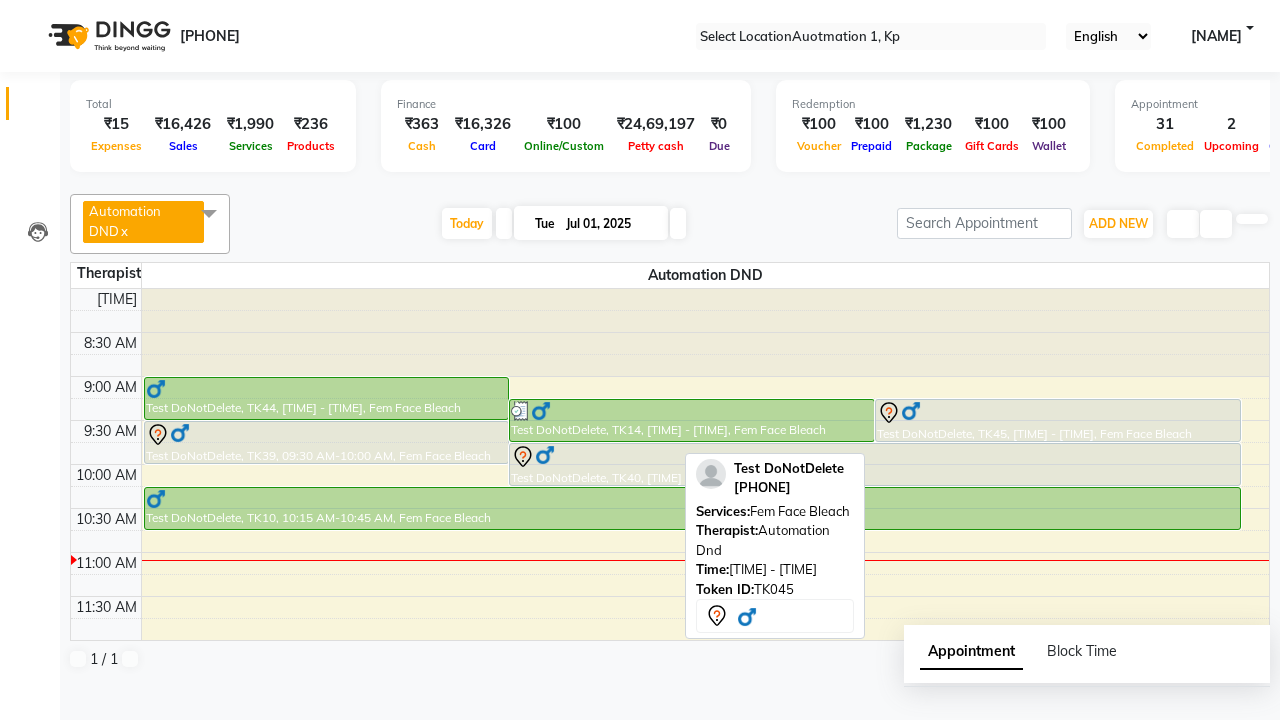 click at bounding box center (1058, 413) 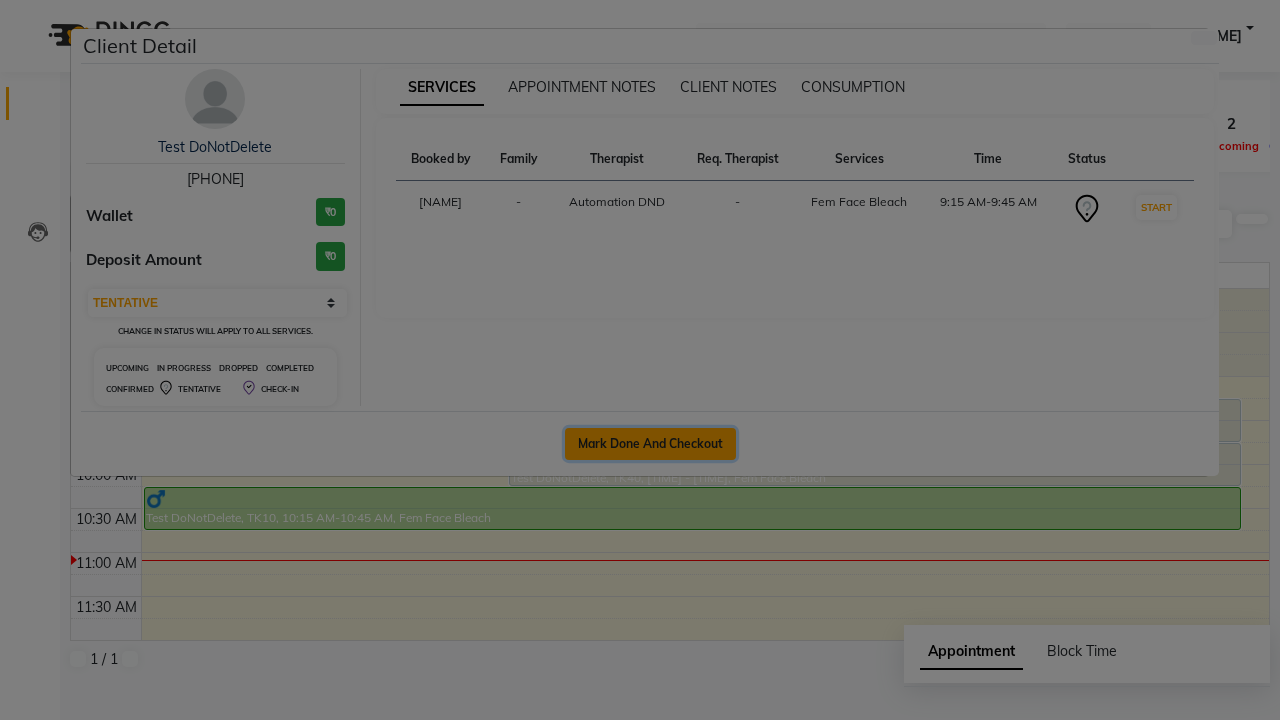 click on "Mark Done And Checkout" at bounding box center (650, 444) 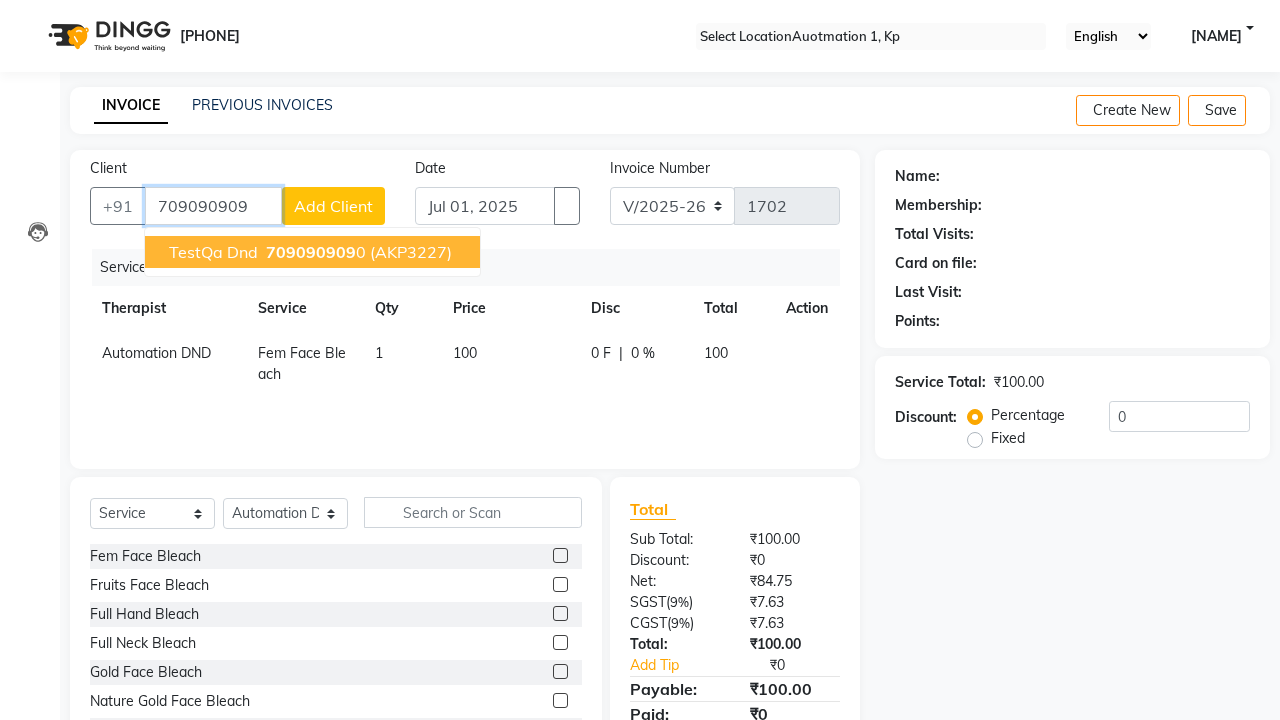 click on "709090909" at bounding box center [311, 252] 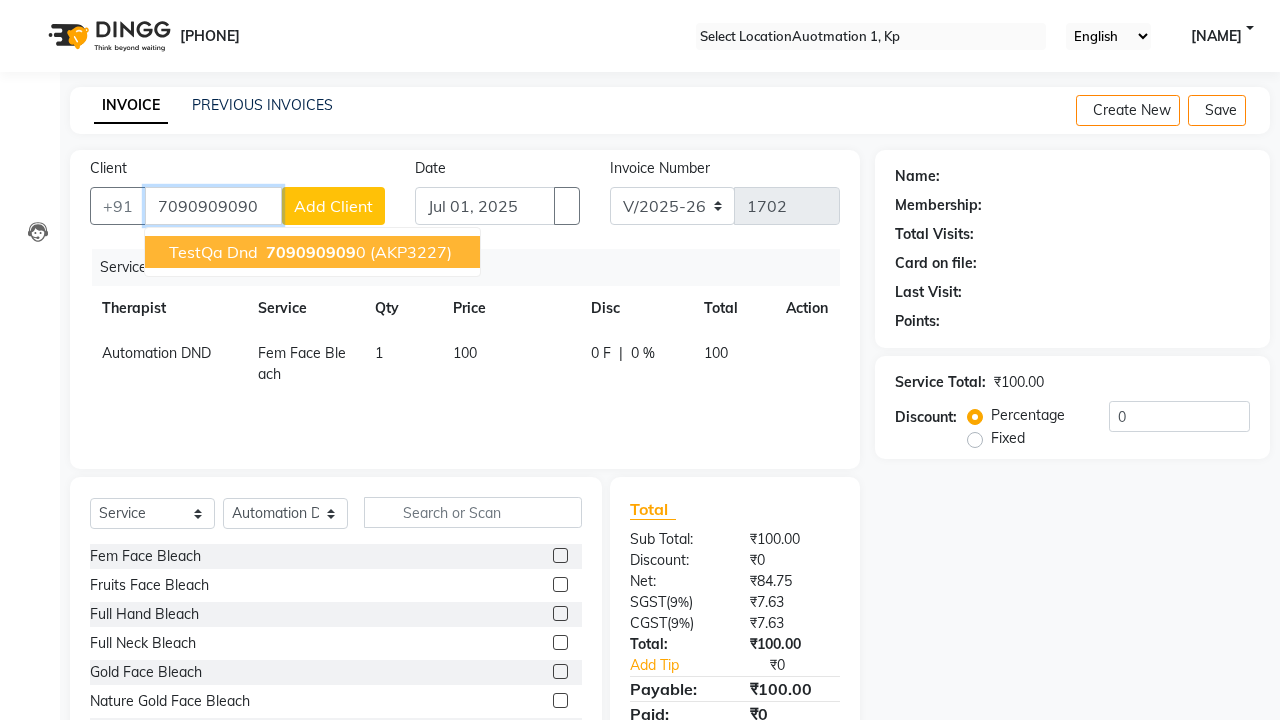 type on "7090909090" 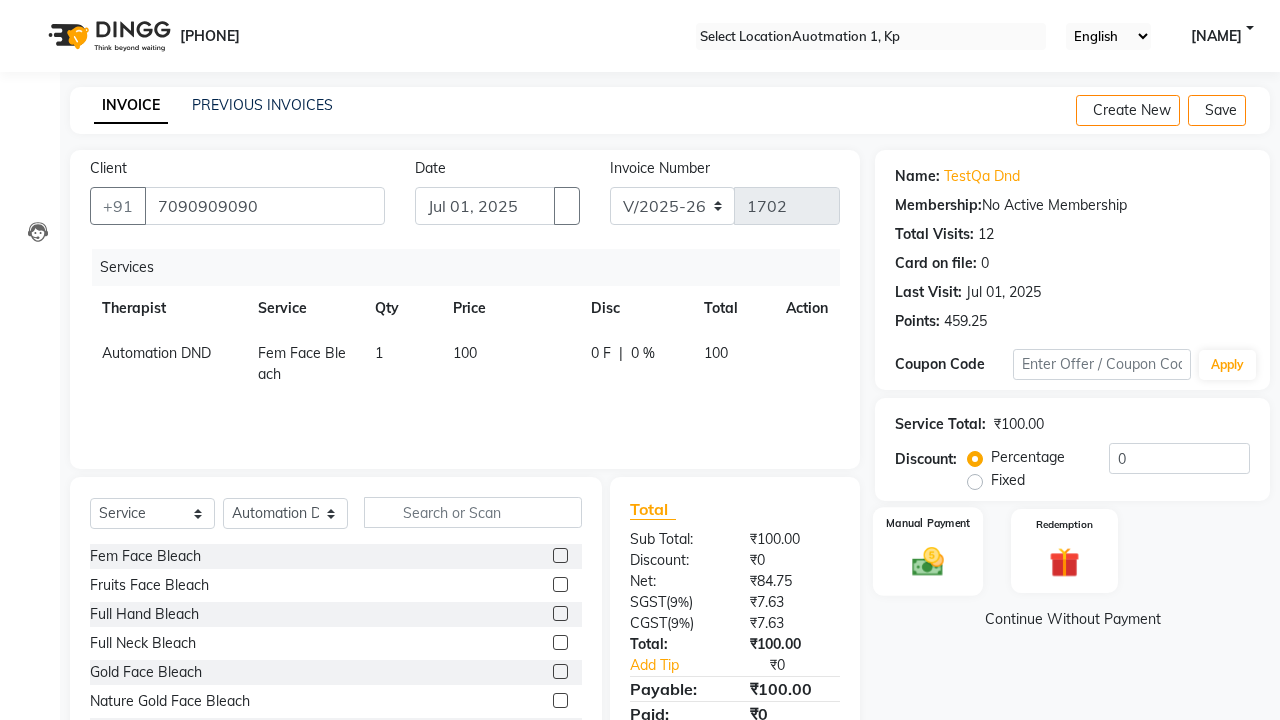 click at bounding box center [928, 561] 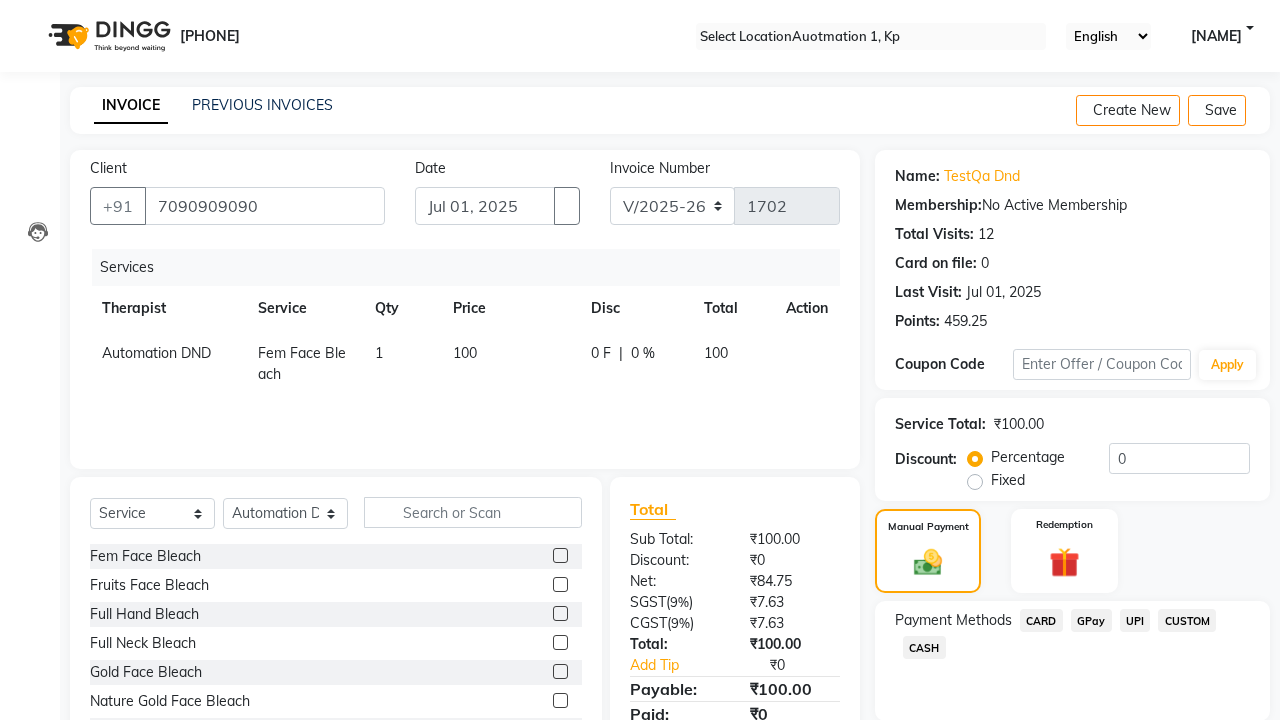 click on "CARD" at bounding box center [1041, 620] 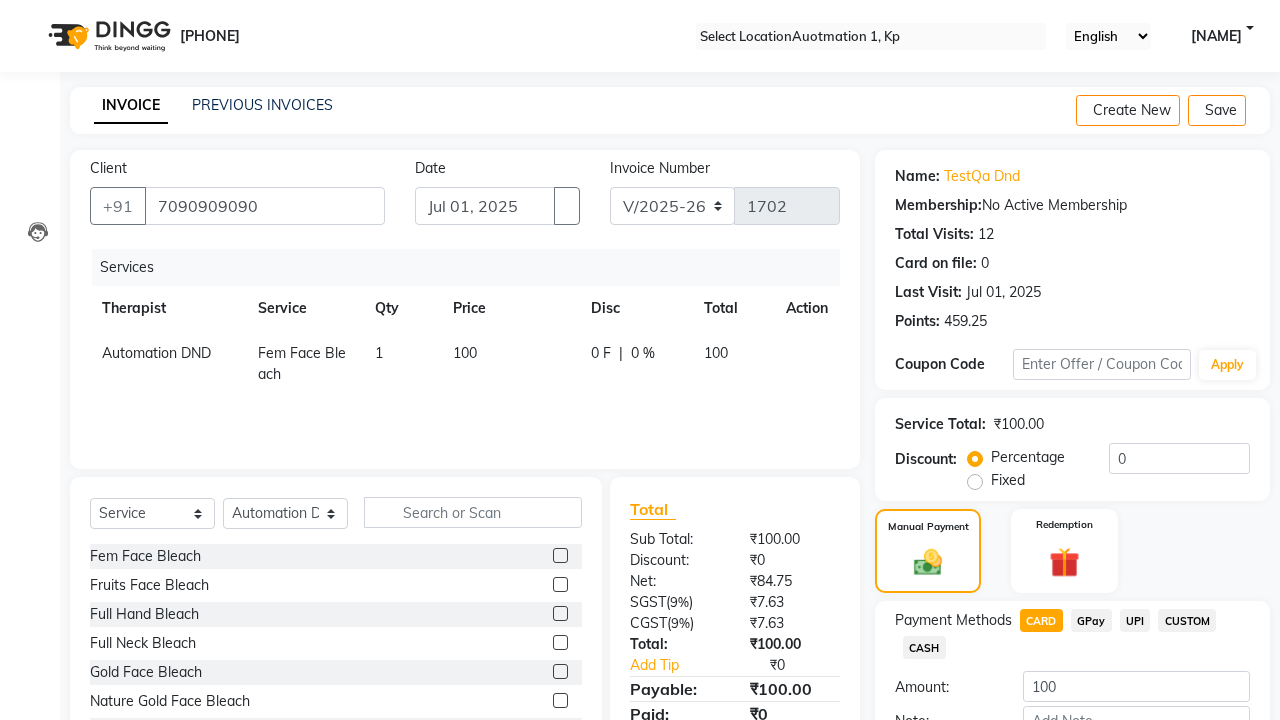 scroll, scrollTop: 135, scrollLeft: 0, axis: vertical 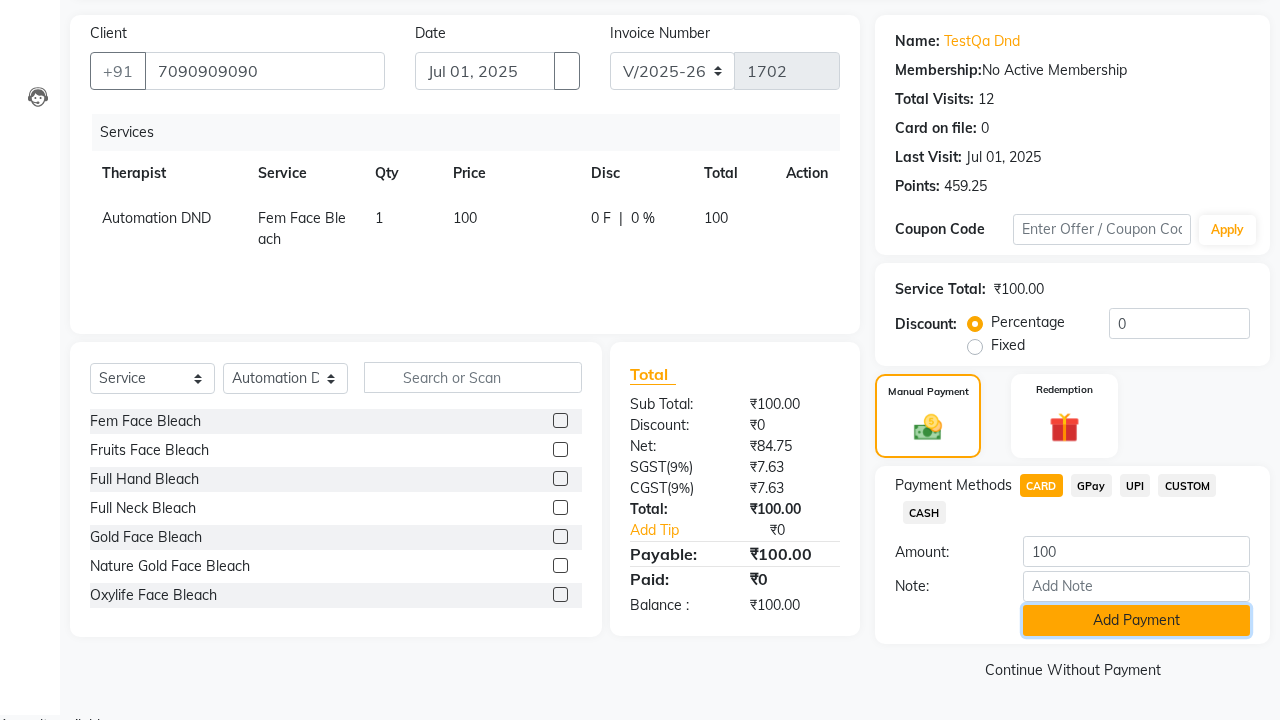 click on "Add Payment" at bounding box center (1136, 620) 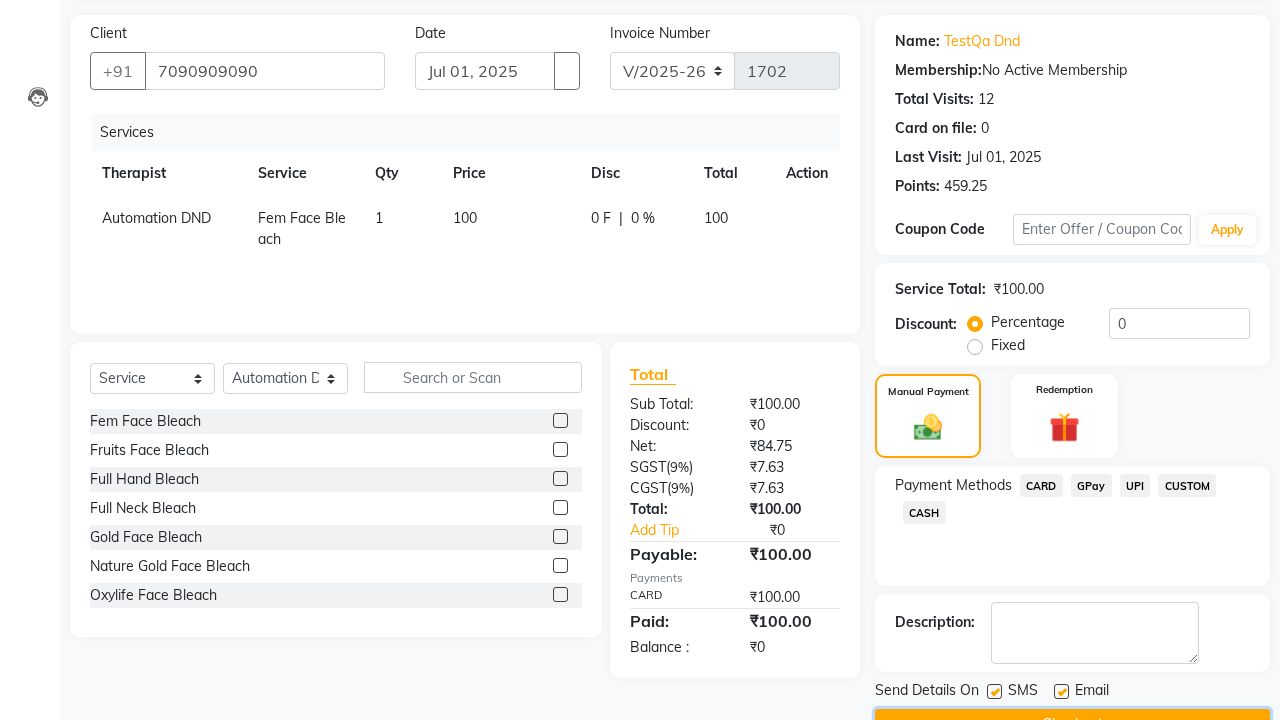 click on "Checkout" at bounding box center [1072, 724] 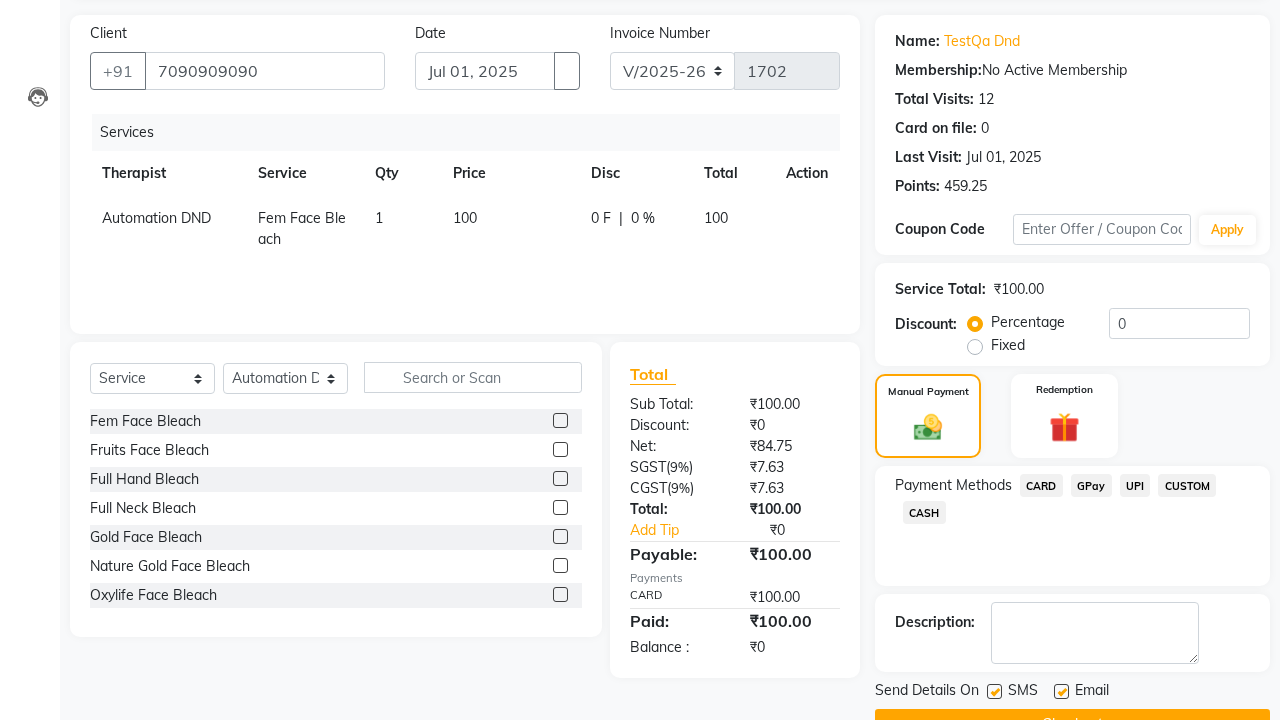 scroll, scrollTop: 162, scrollLeft: 0, axis: vertical 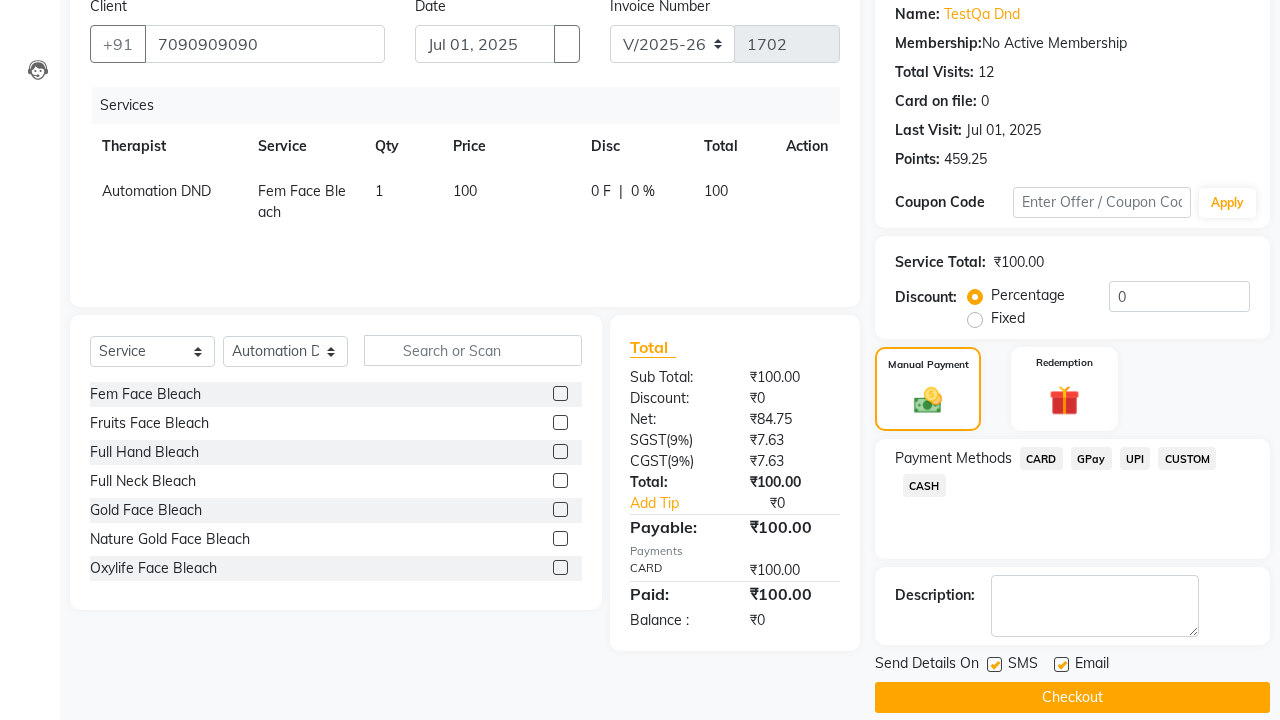 click on "Error: You can't change user while checking out. Please edit appointment to change user." at bounding box center (640, 774) 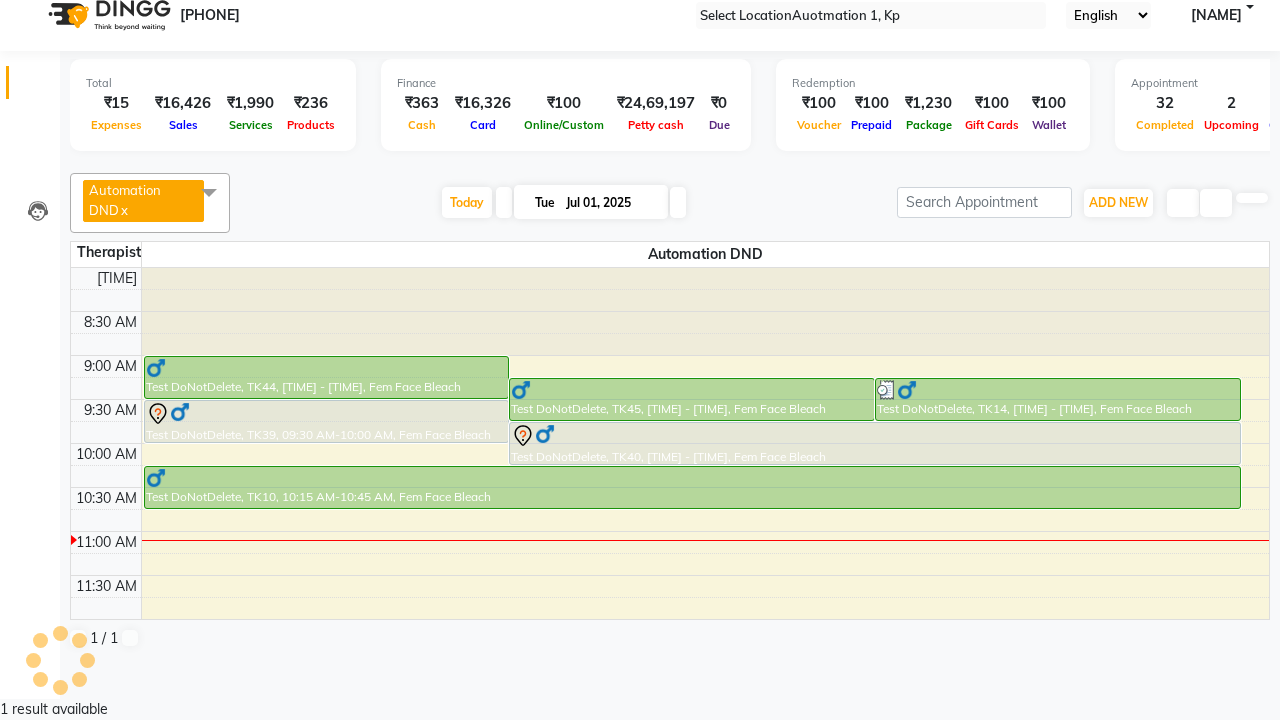 scroll, scrollTop: 0, scrollLeft: 0, axis: both 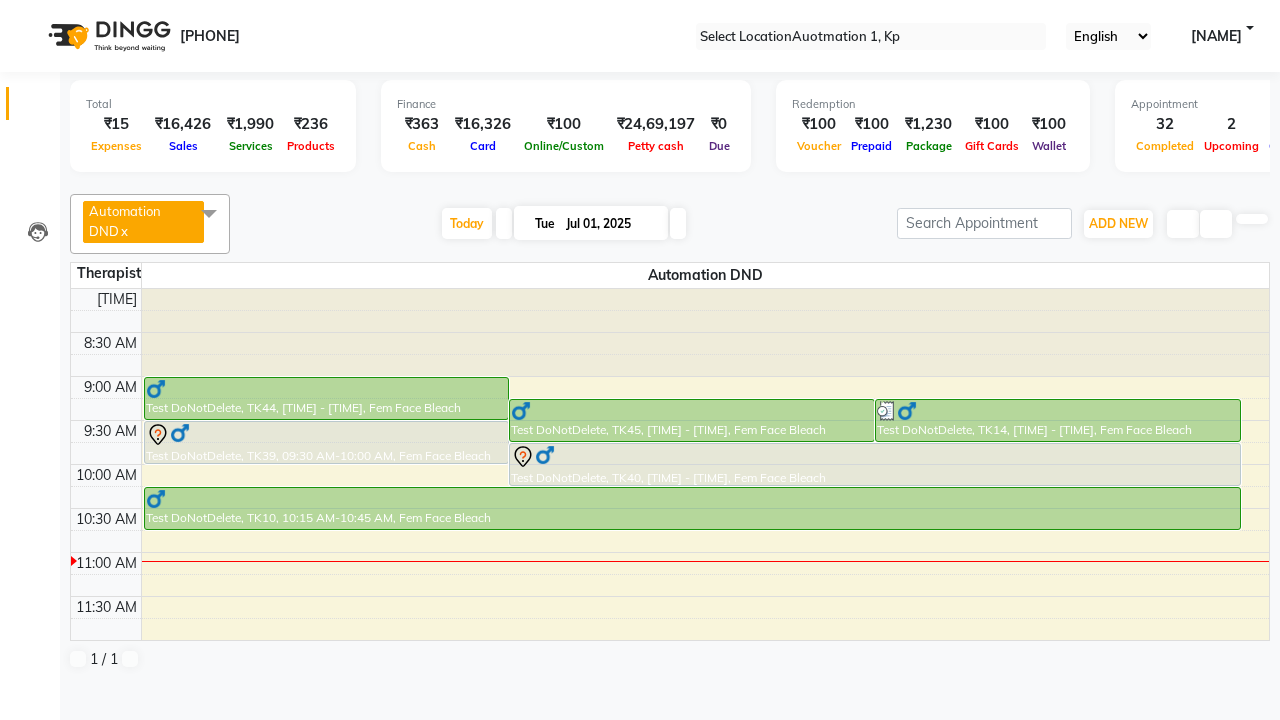 click on "Test DoNotDelete, TK45, [TIME] - [TIME], Fem Face Bleach" at bounding box center [327, 398] 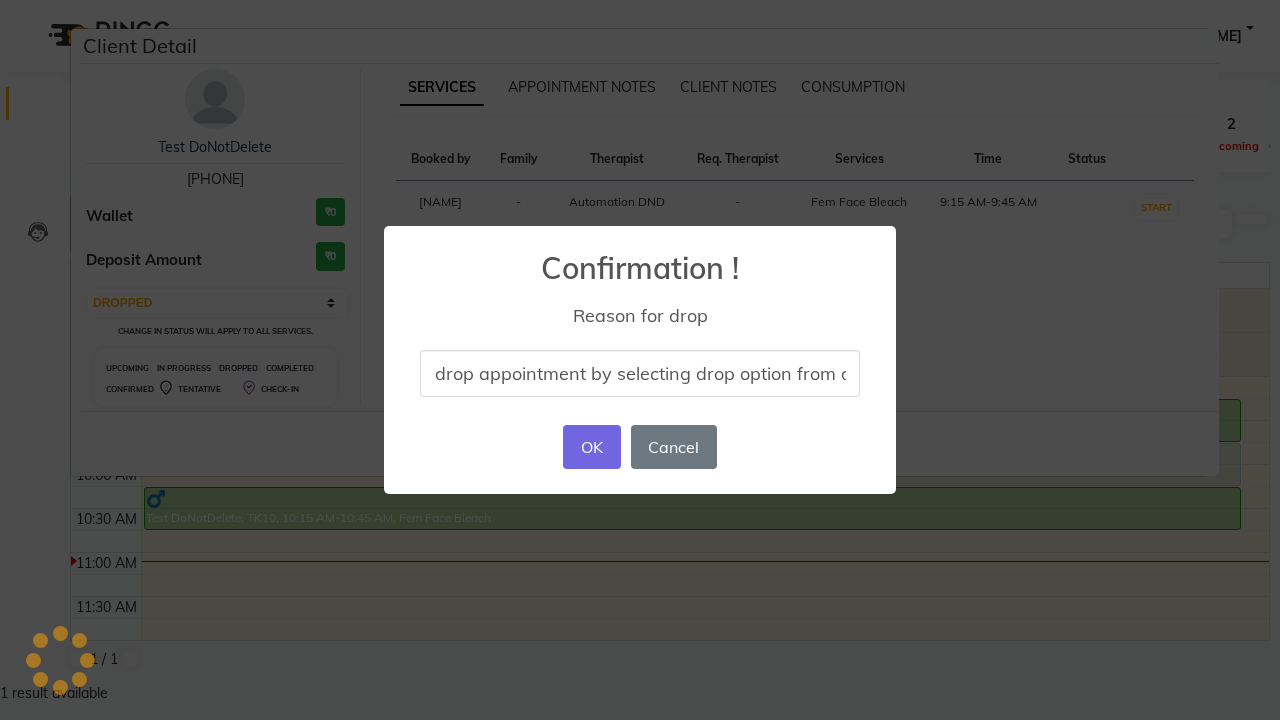 scroll, scrollTop: 0, scrollLeft: 82, axis: horizontal 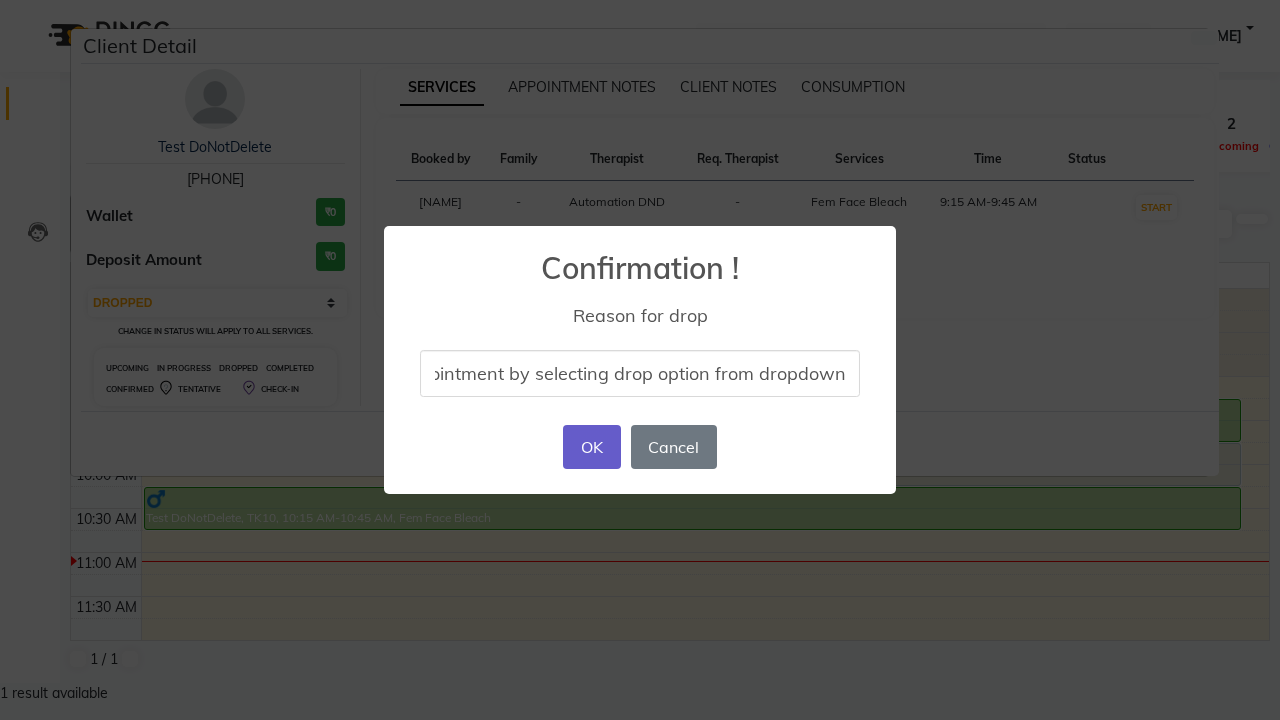 type on "drop appointment by selecting drop option from dropdown" 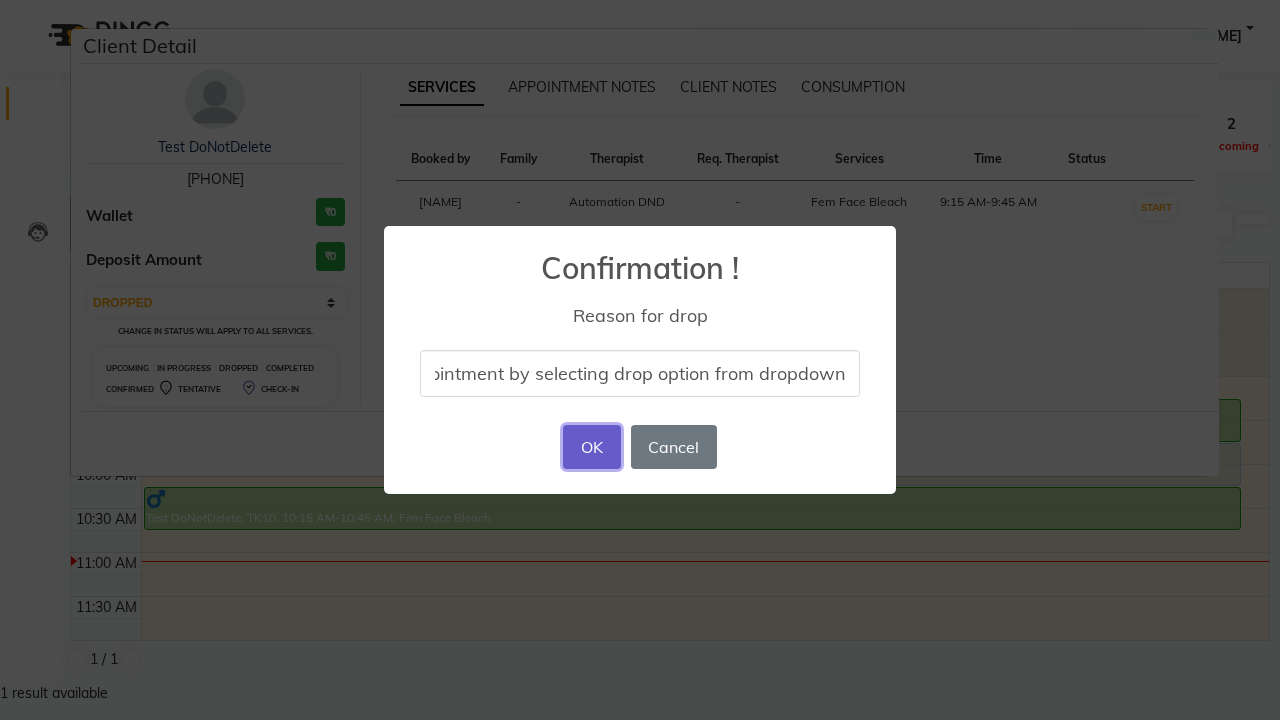 click on "OK" at bounding box center [591, 447] 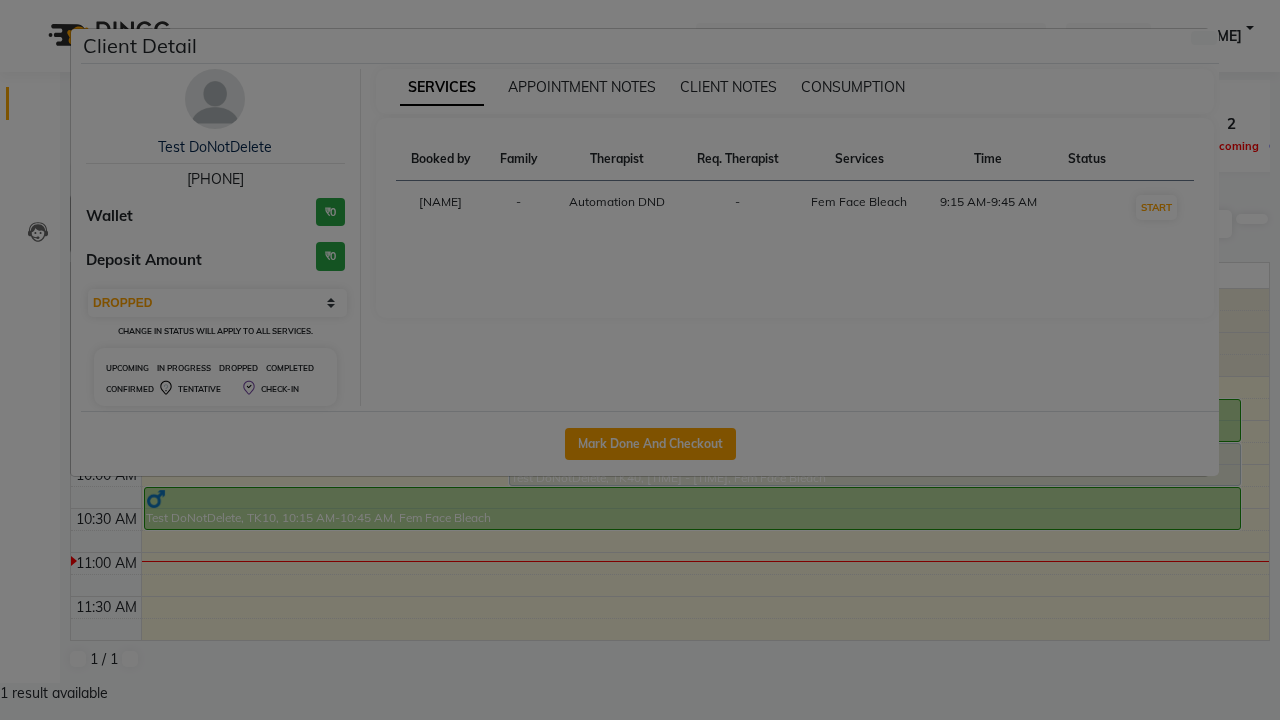 scroll, scrollTop: 0, scrollLeft: 0, axis: both 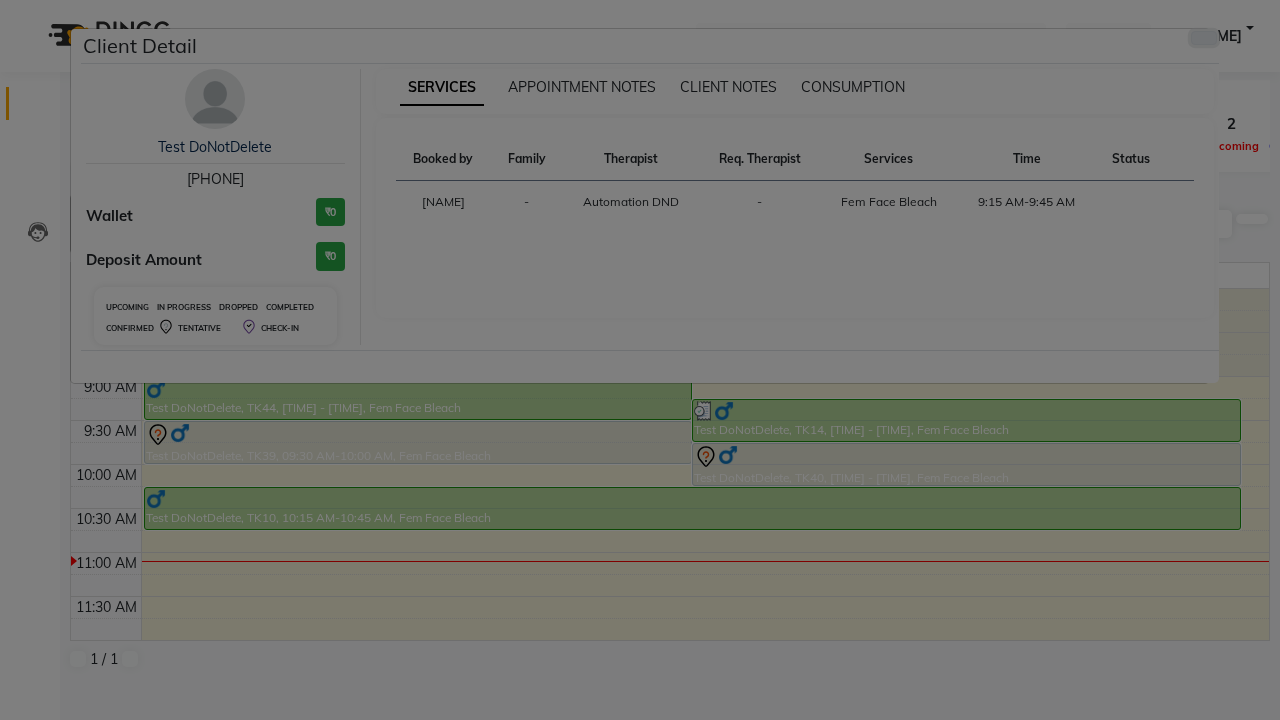 click at bounding box center (1204, 38) 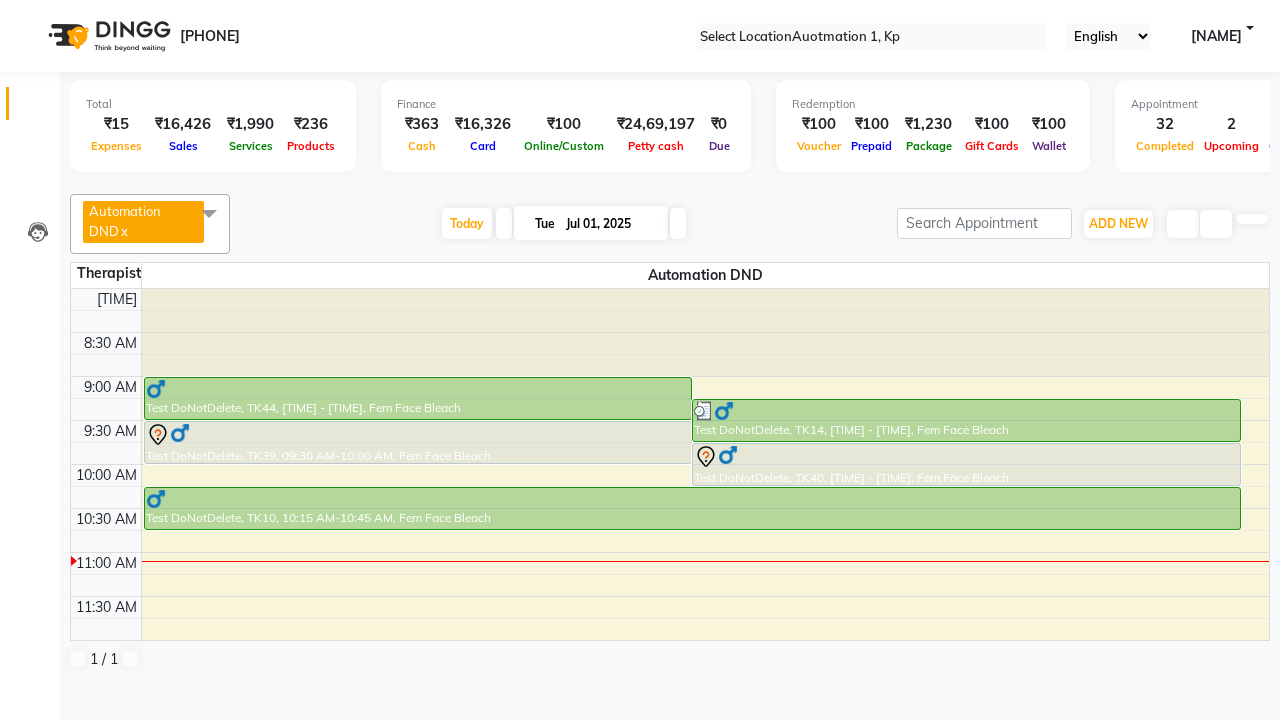 click at bounding box center (209, 213) 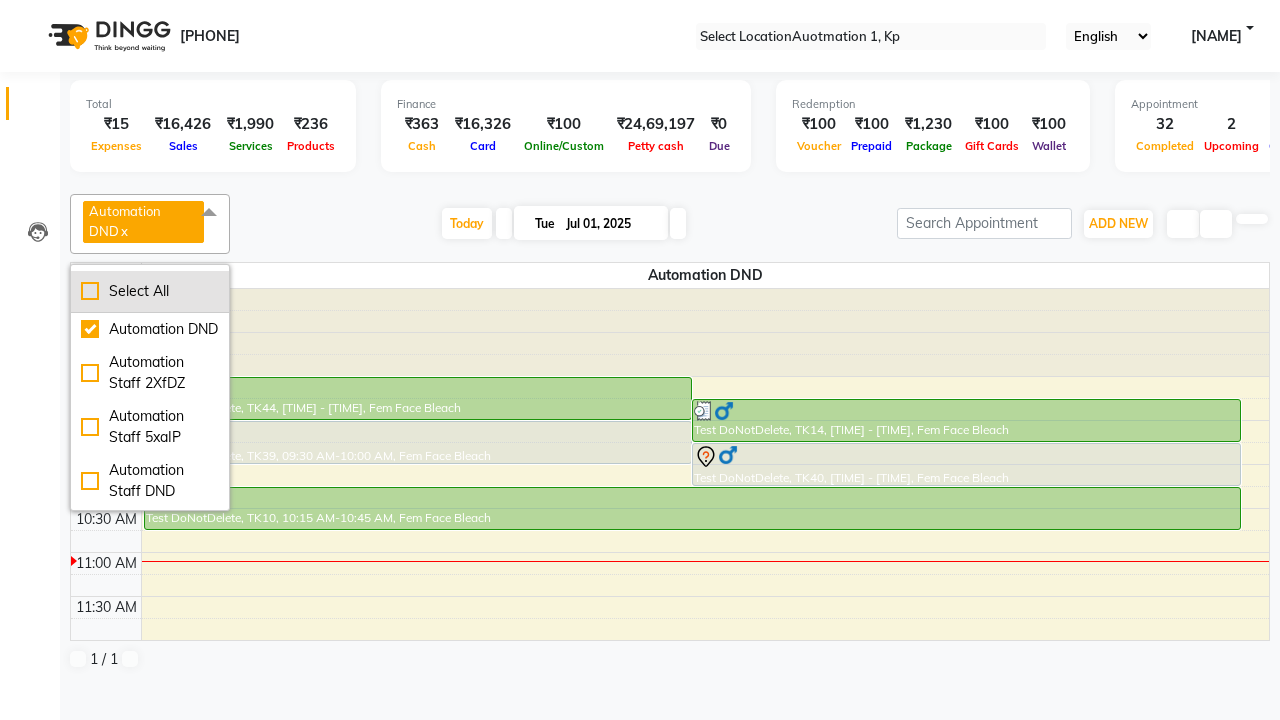 click on "Select All" at bounding box center [150, 291] 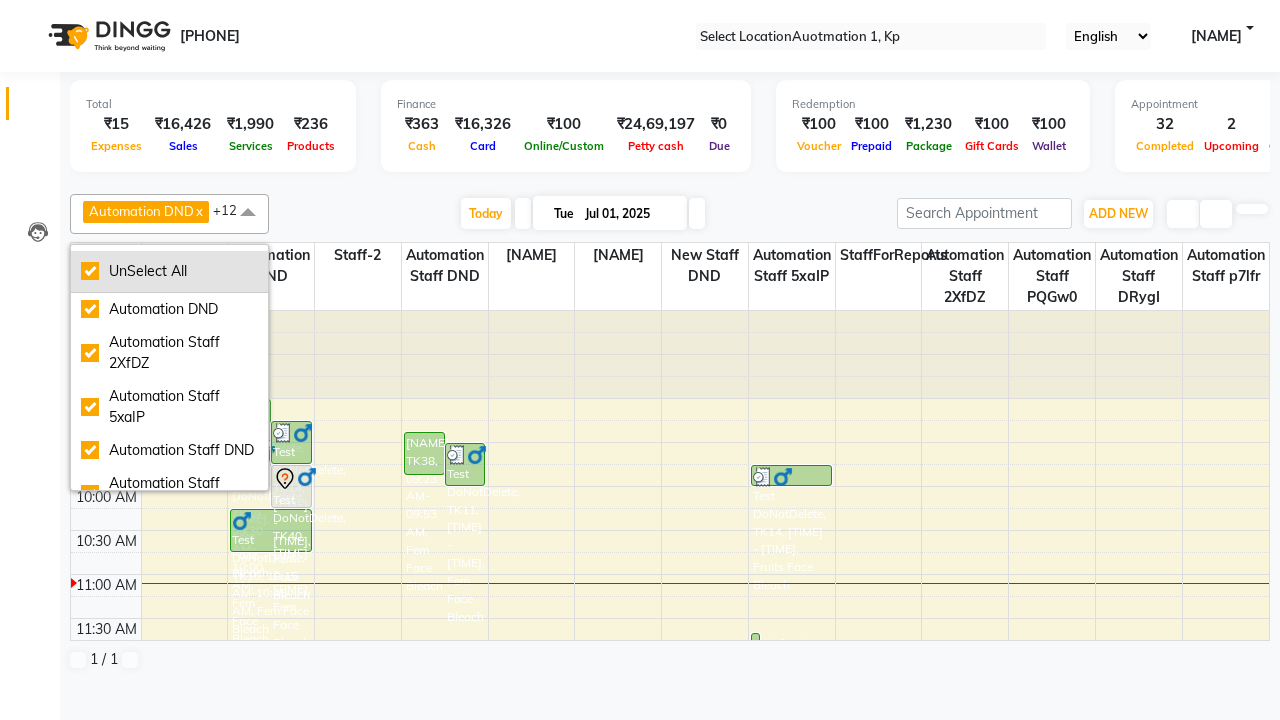 click on "UnSelect All" at bounding box center (169, 271) 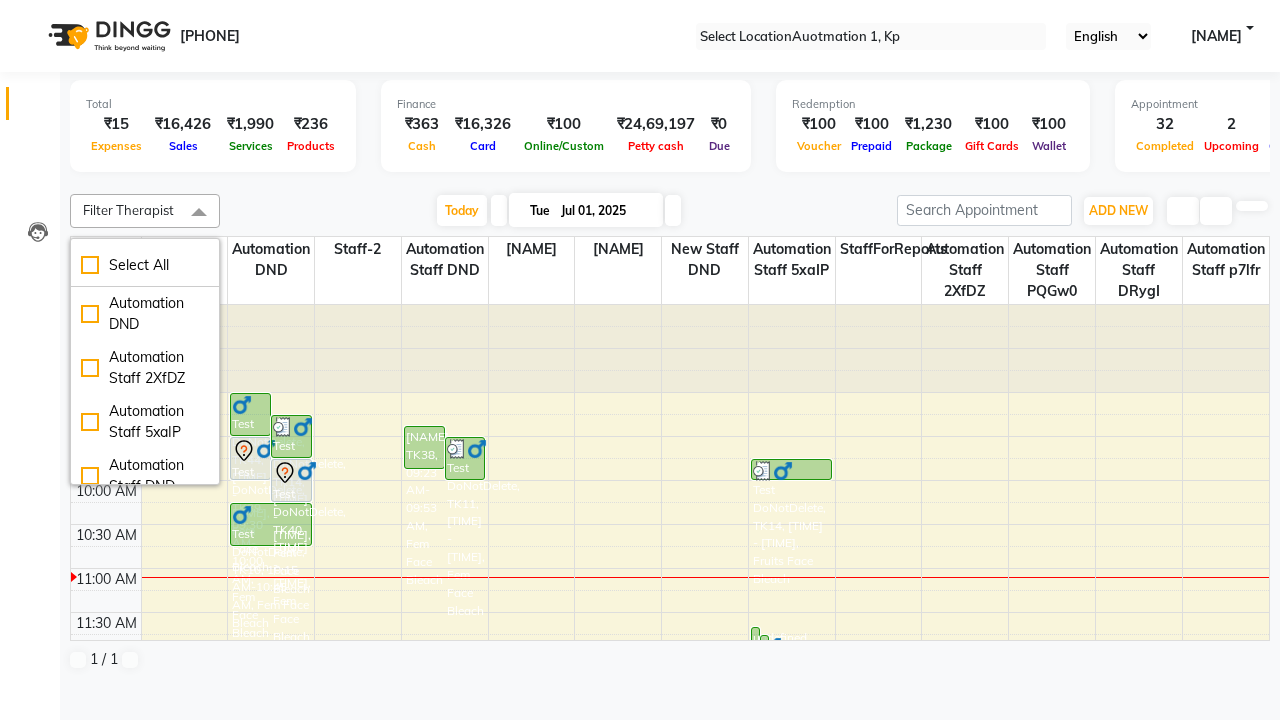 click at bounding box center (199, 213) 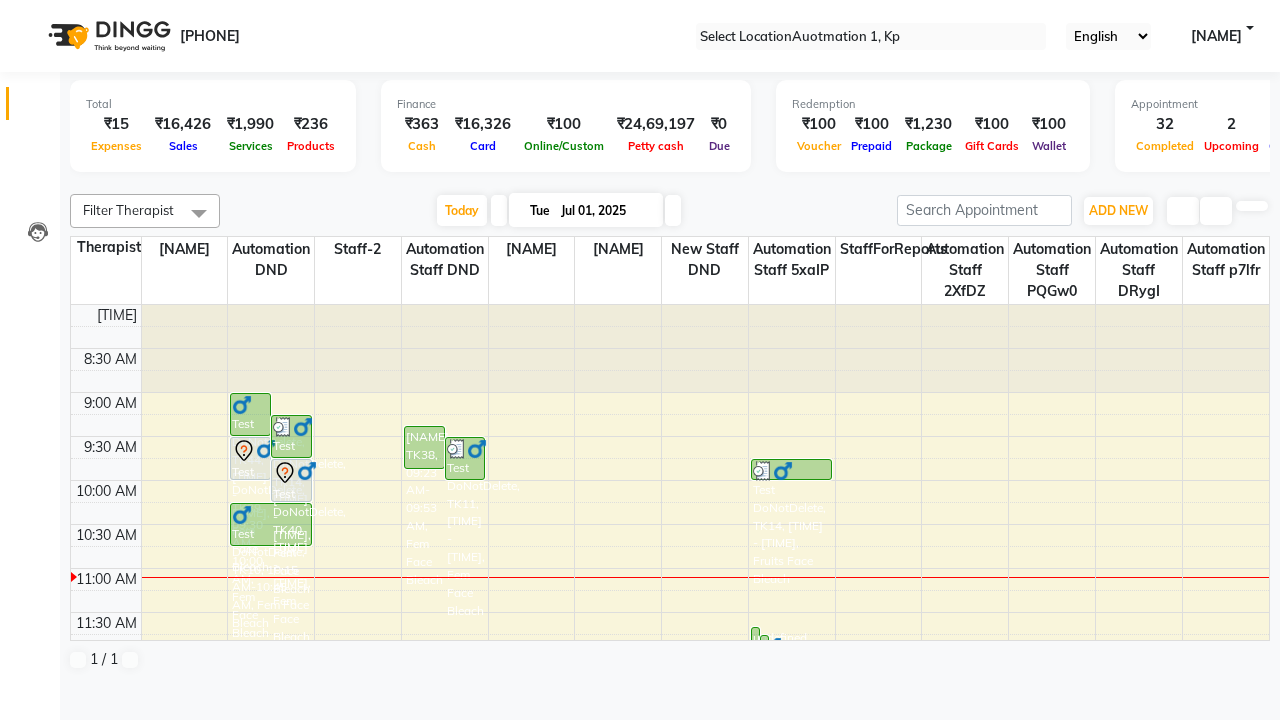 click on "[NAME]" at bounding box center (1216, 36) 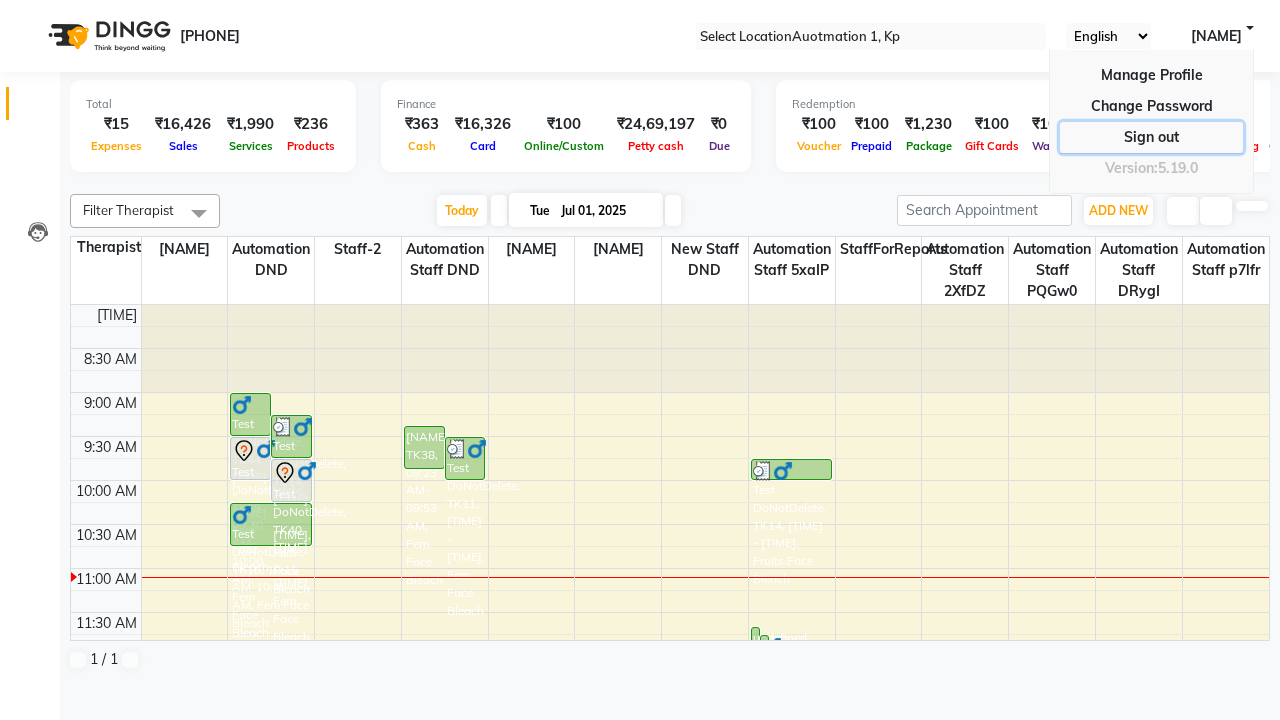 click on "Sign out" at bounding box center (1151, 106) 